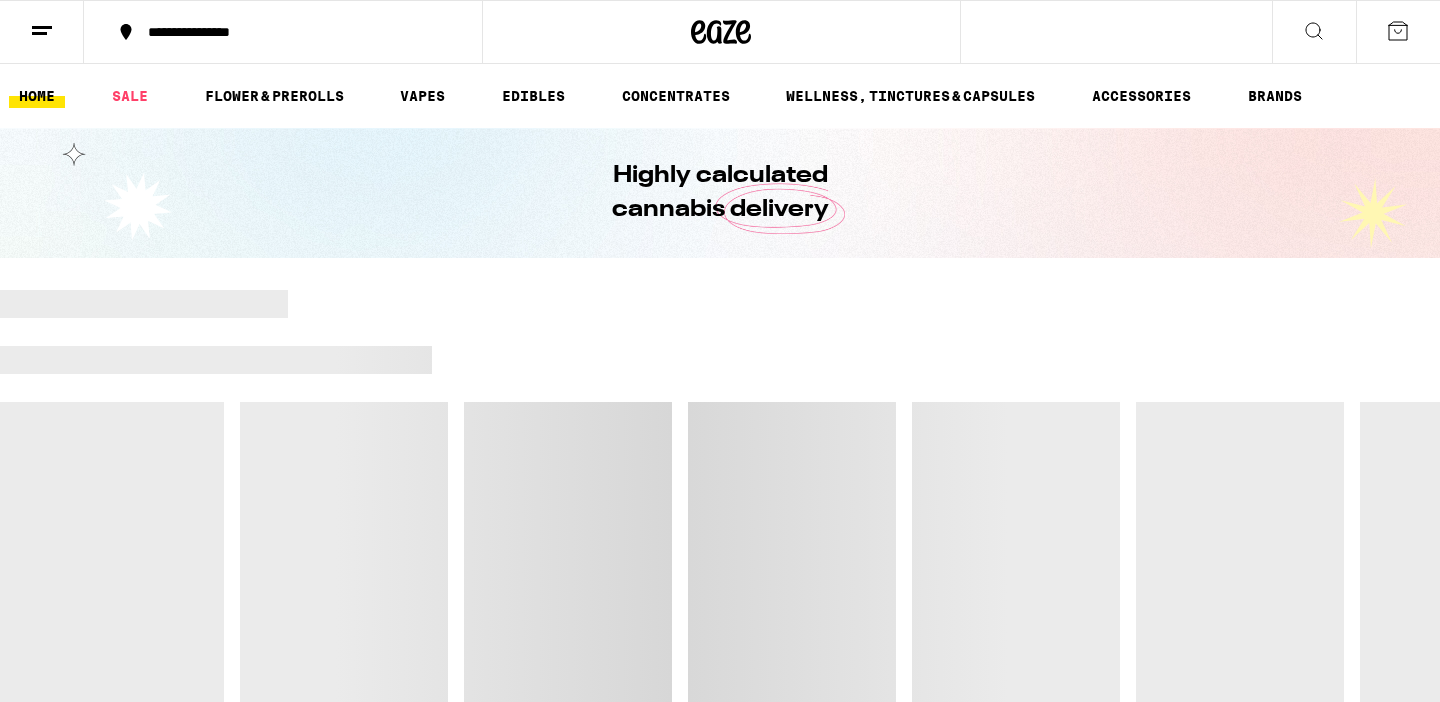 scroll, scrollTop: 0, scrollLeft: 0, axis: both 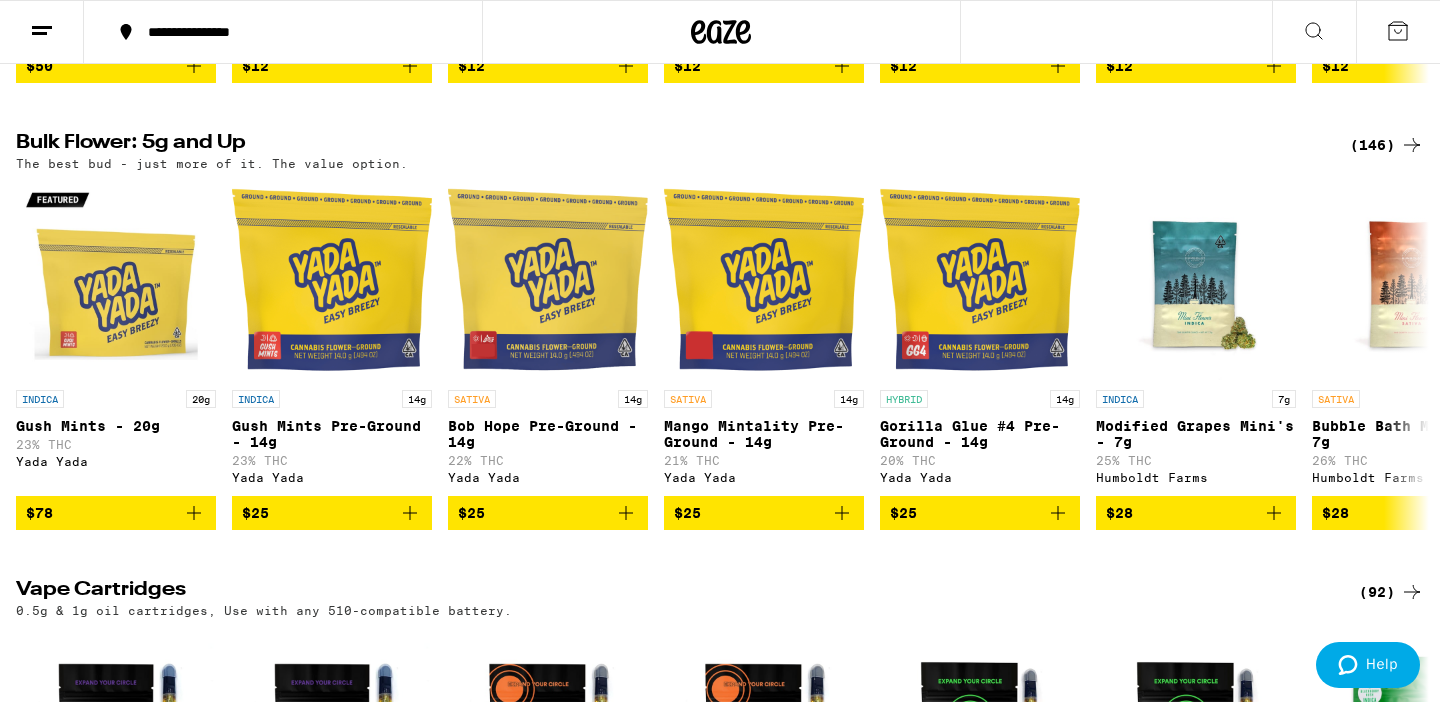 click on "(146)" at bounding box center (1387, 145) 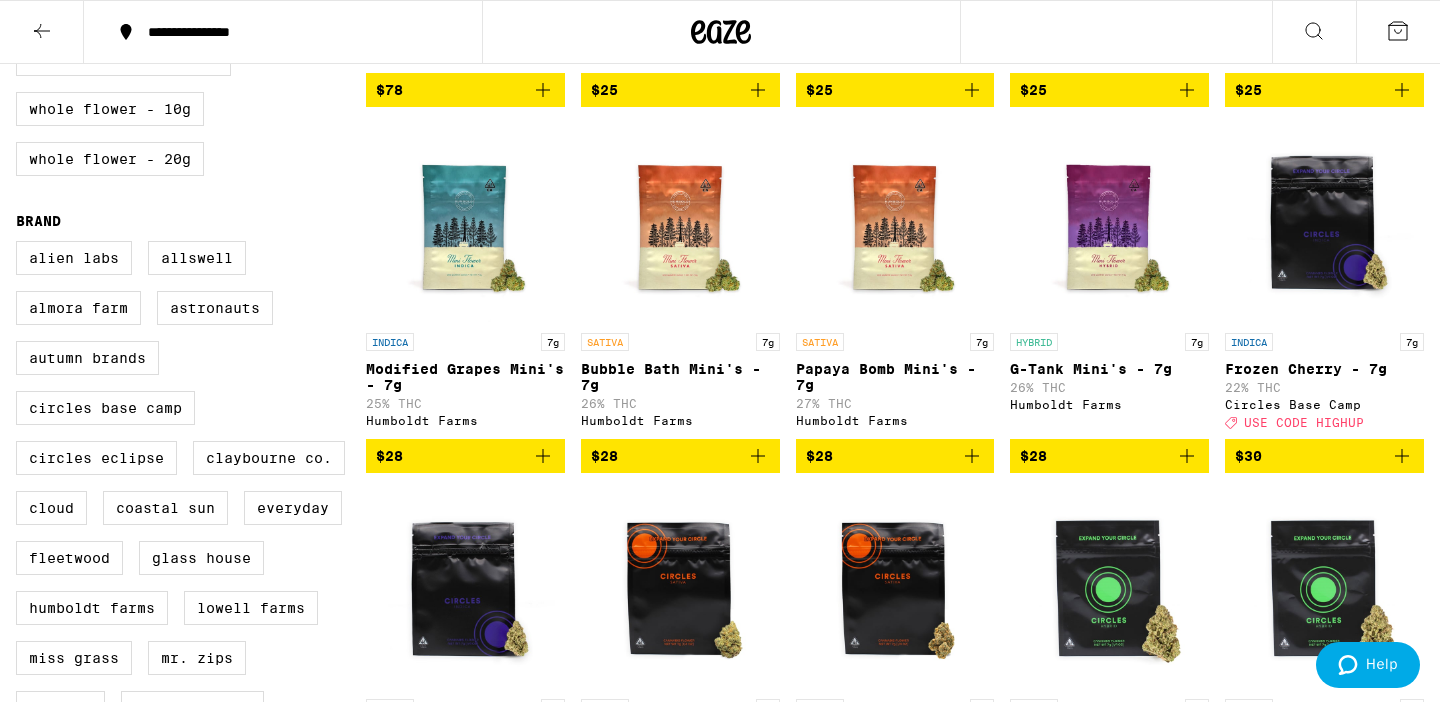 scroll, scrollTop: 517, scrollLeft: 0, axis: vertical 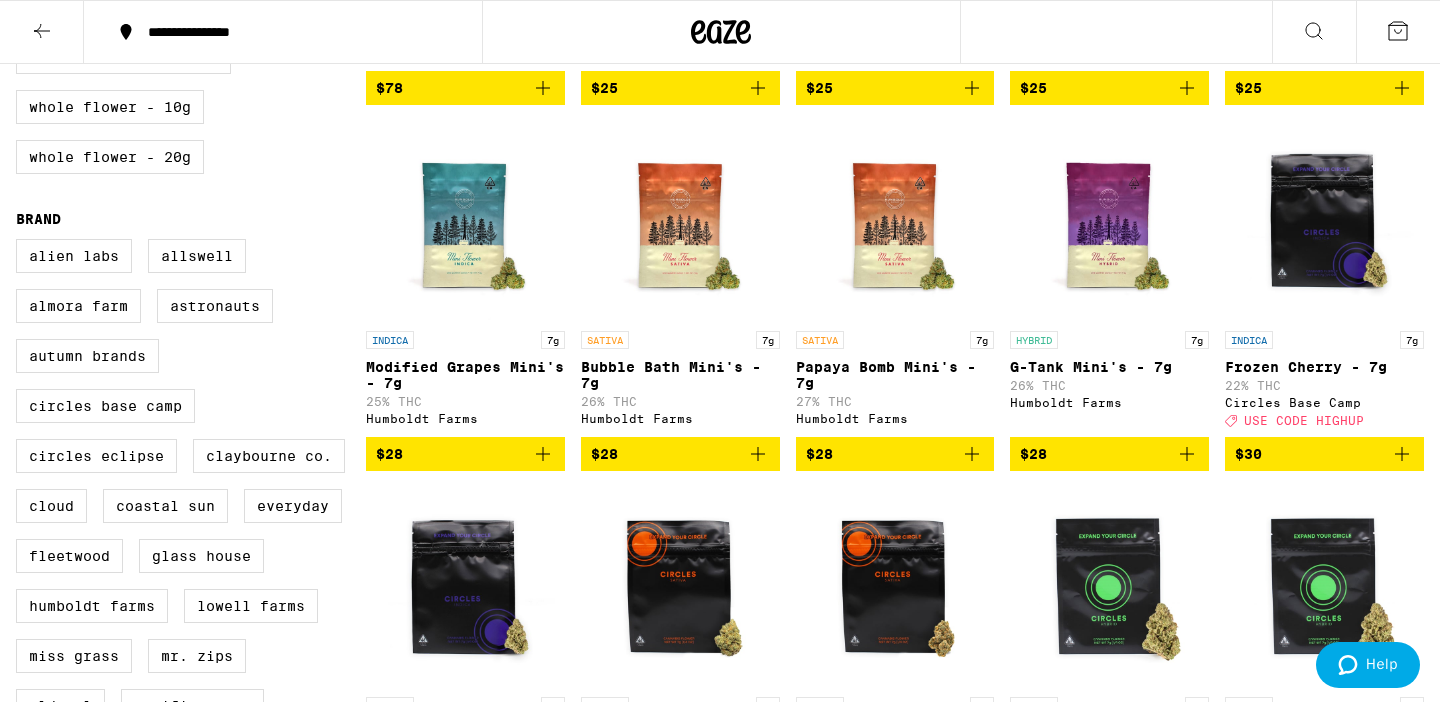 click on "$28" at bounding box center (1109, 454) 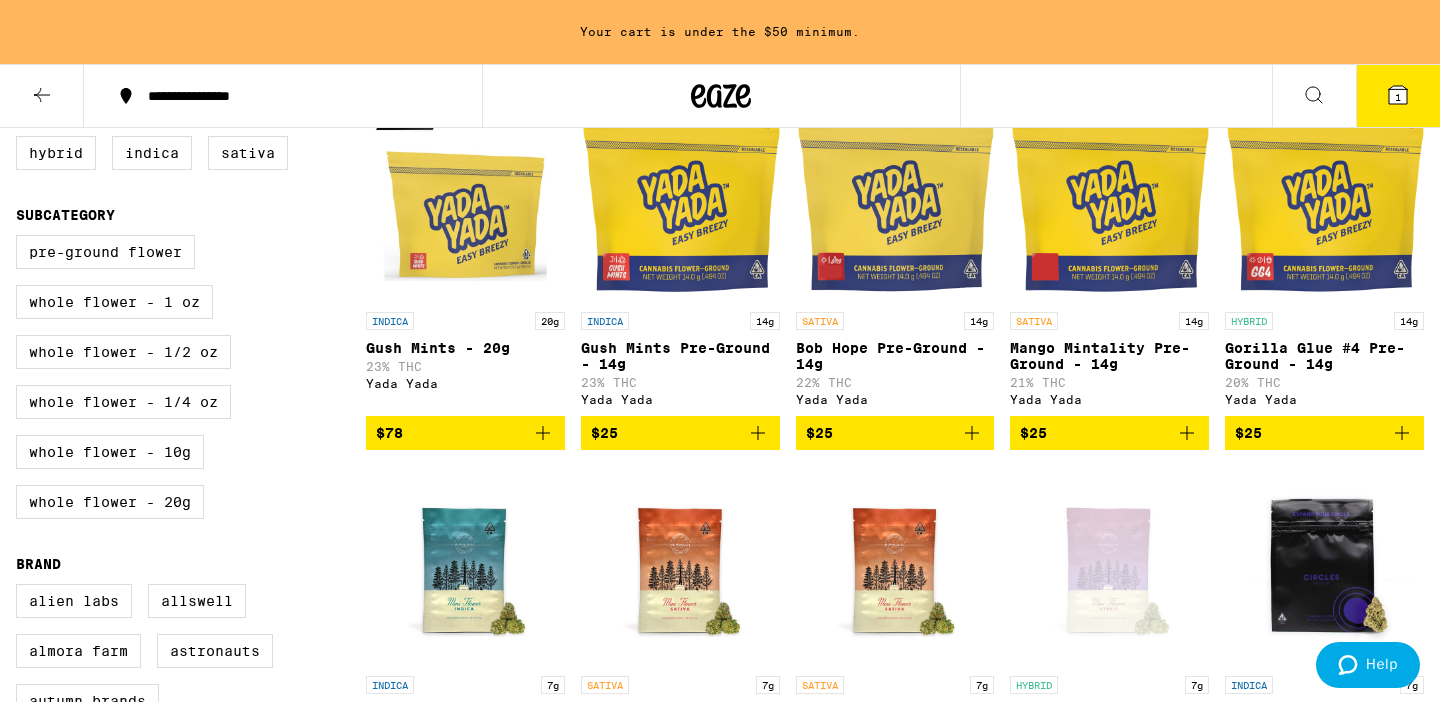 scroll, scrollTop: 0, scrollLeft: 0, axis: both 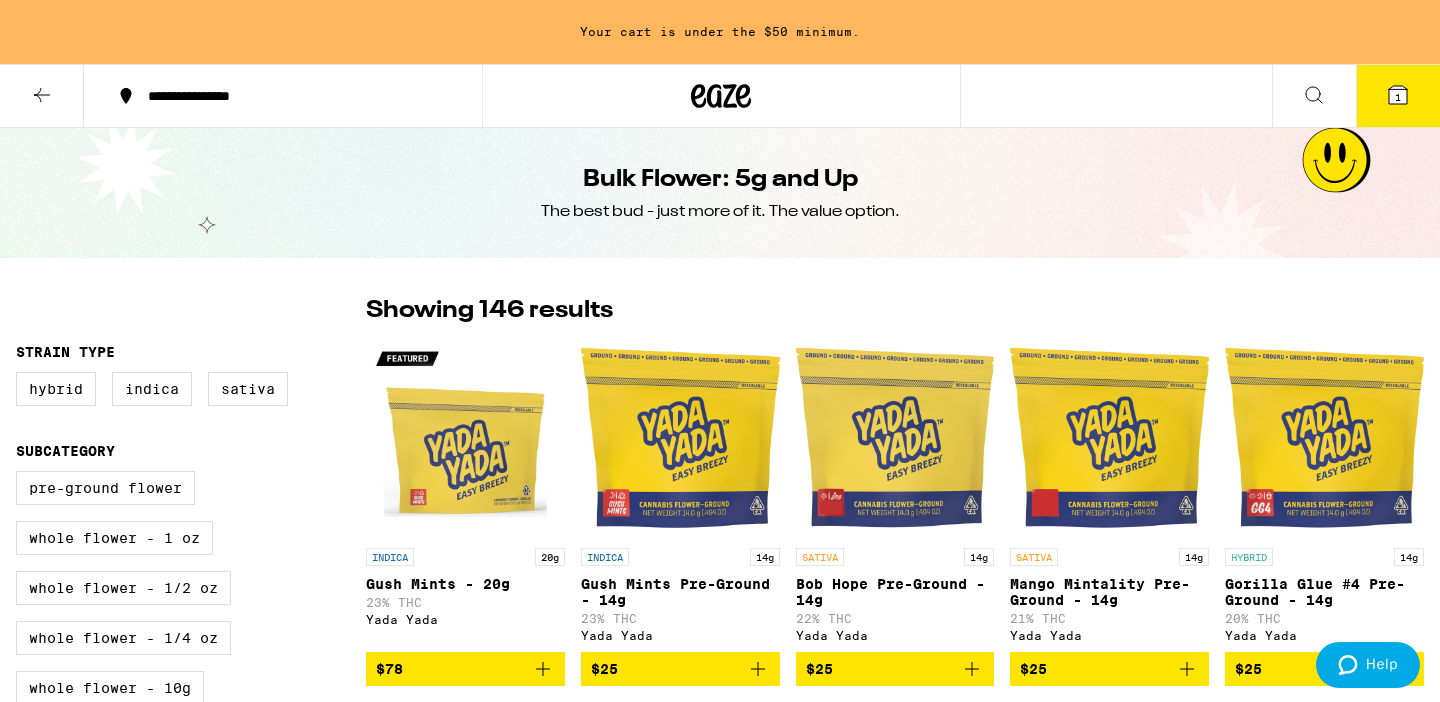 click 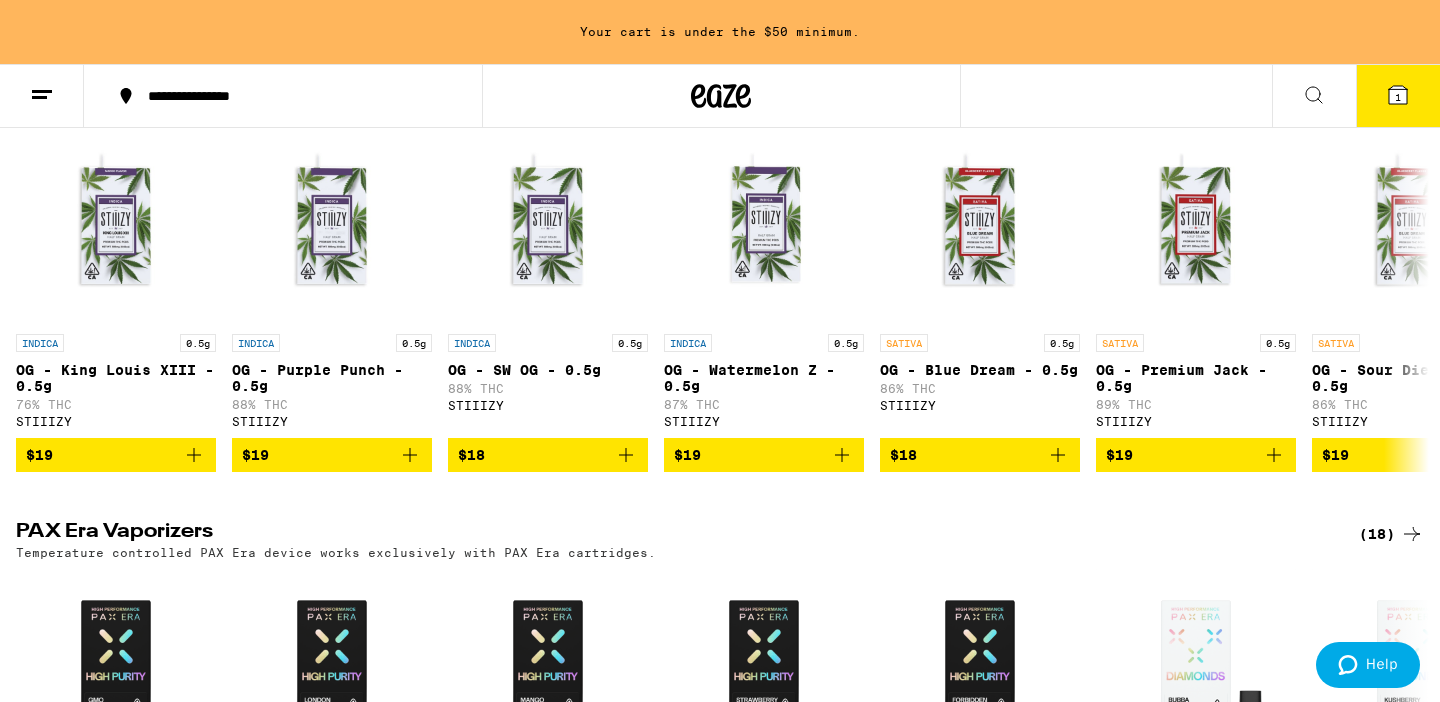 scroll, scrollTop: 0, scrollLeft: 0, axis: both 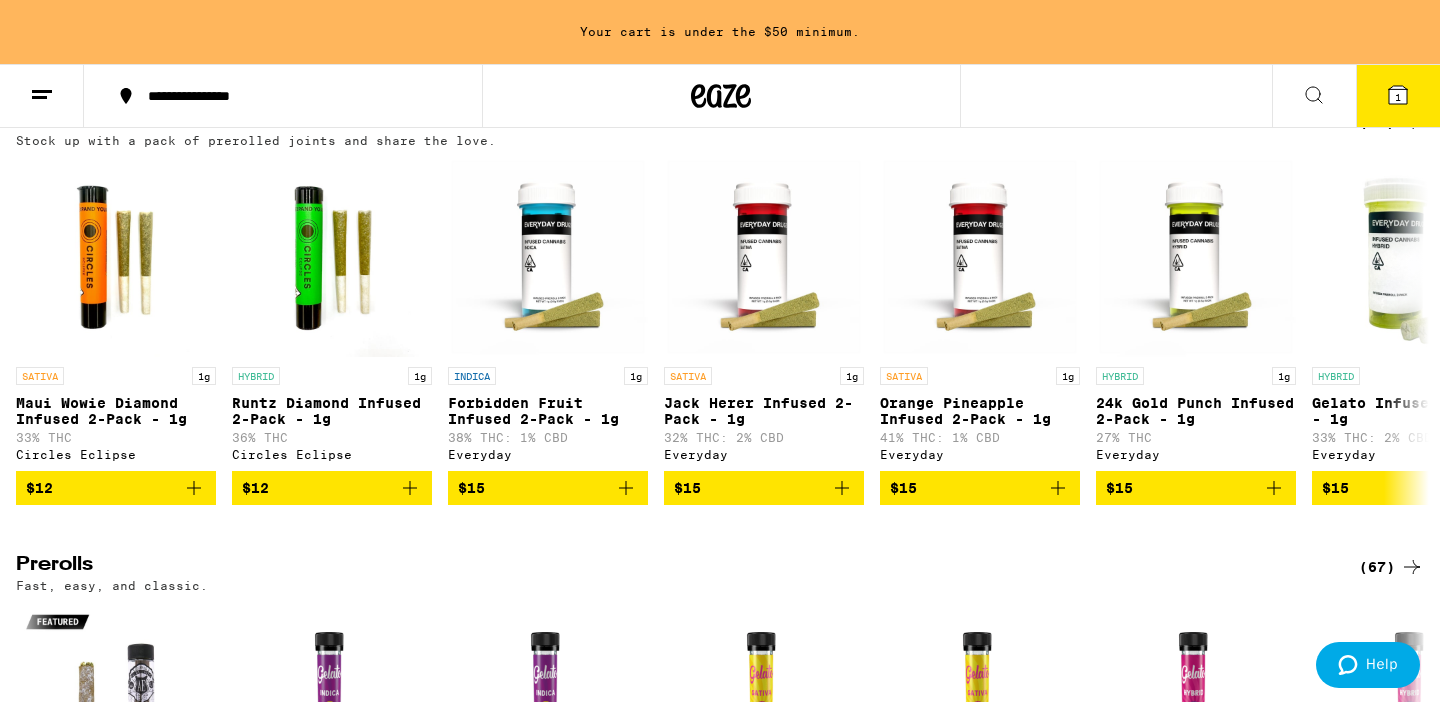 click on "(81)" at bounding box center [1391, 122] 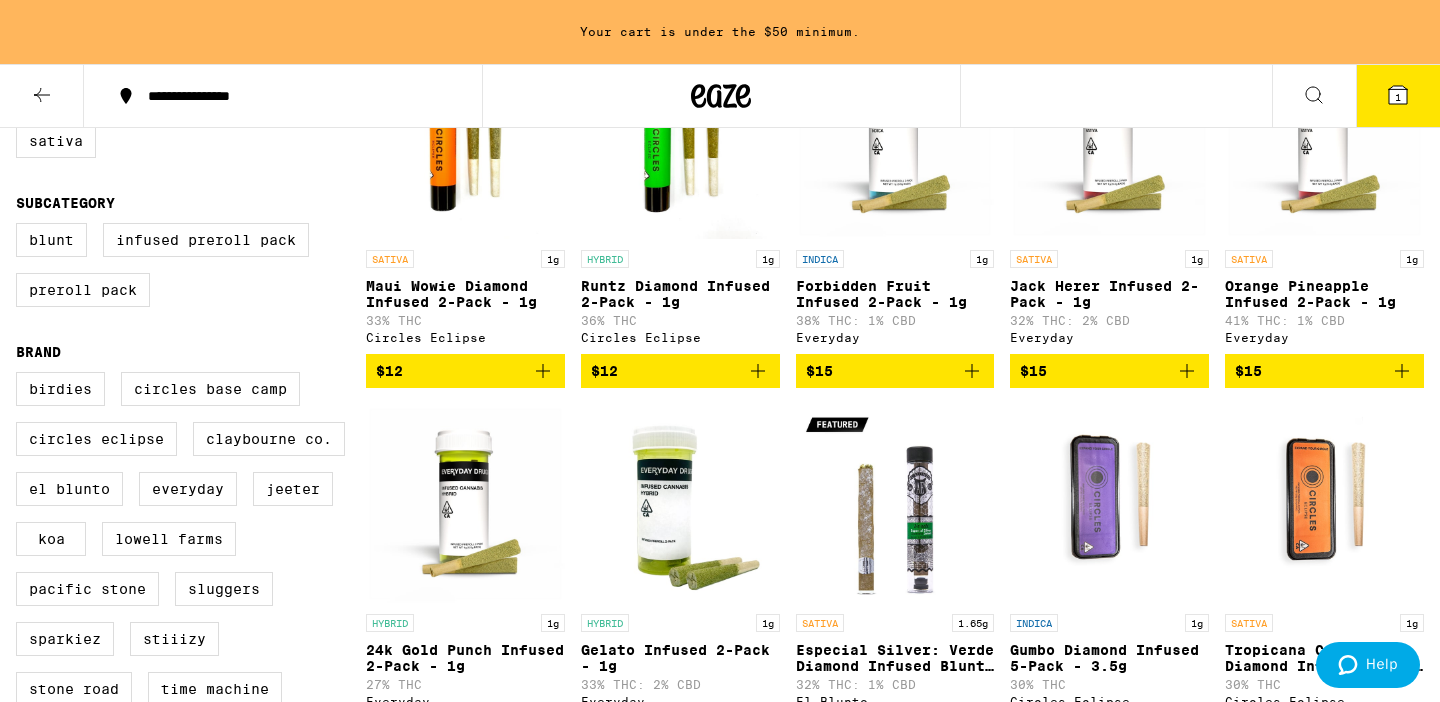scroll, scrollTop: 300, scrollLeft: 0, axis: vertical 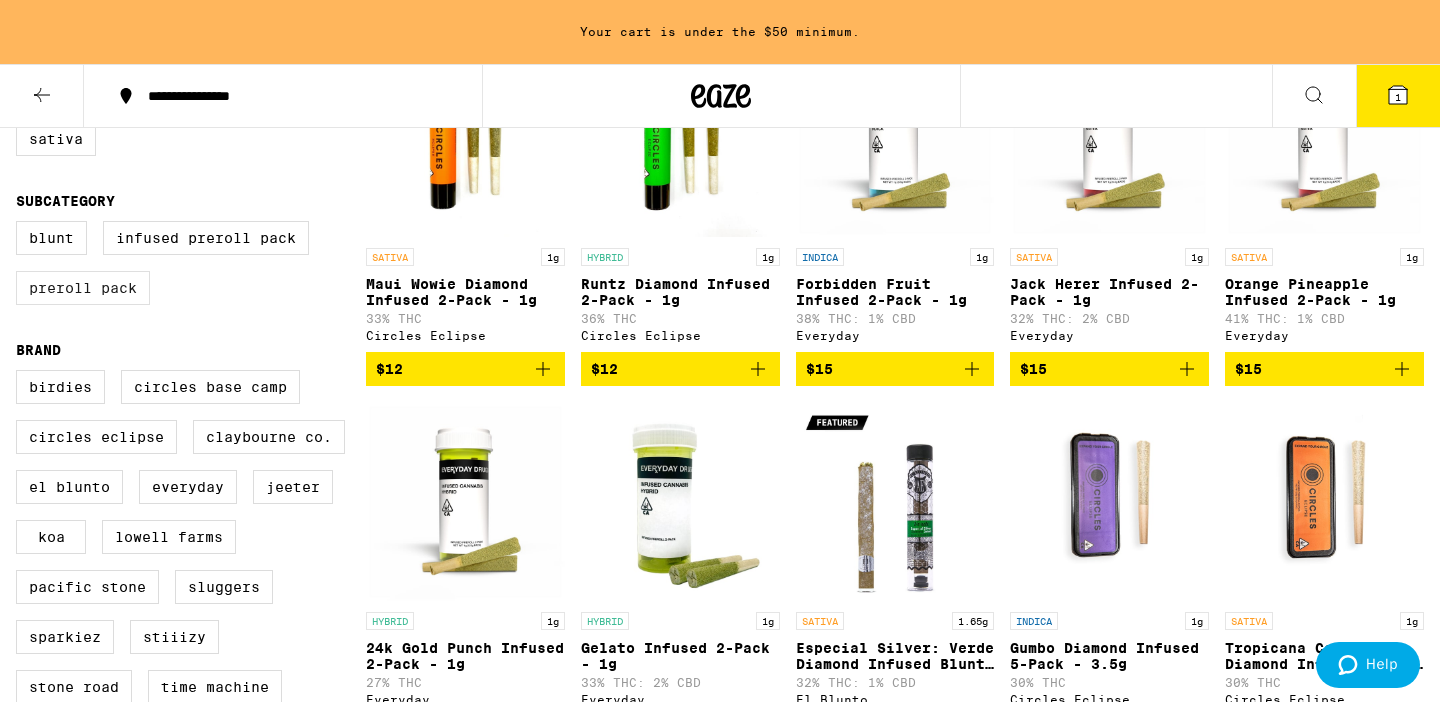 click on "Preroll Pack" at bounding box center (83, 288) 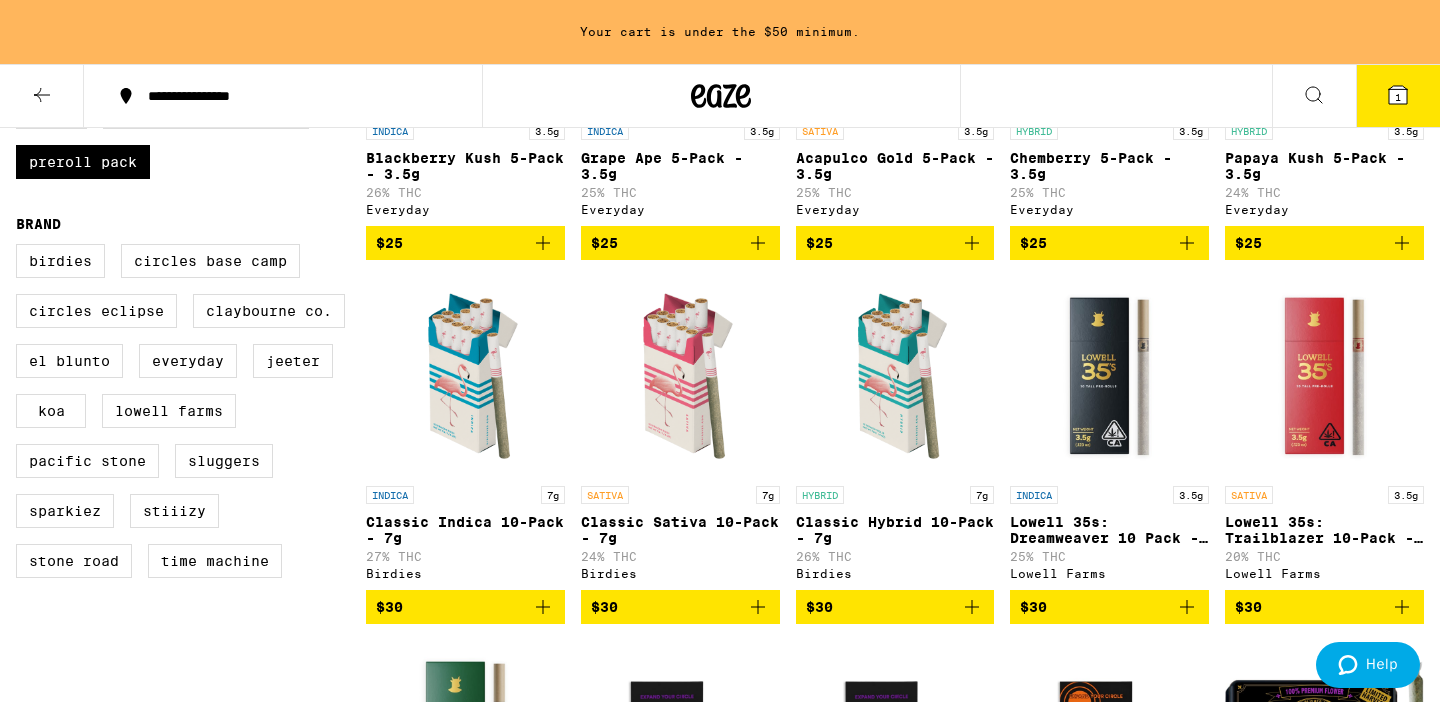 scroll, scrollTop: 508, scrollLeft: 0, axis: vertical 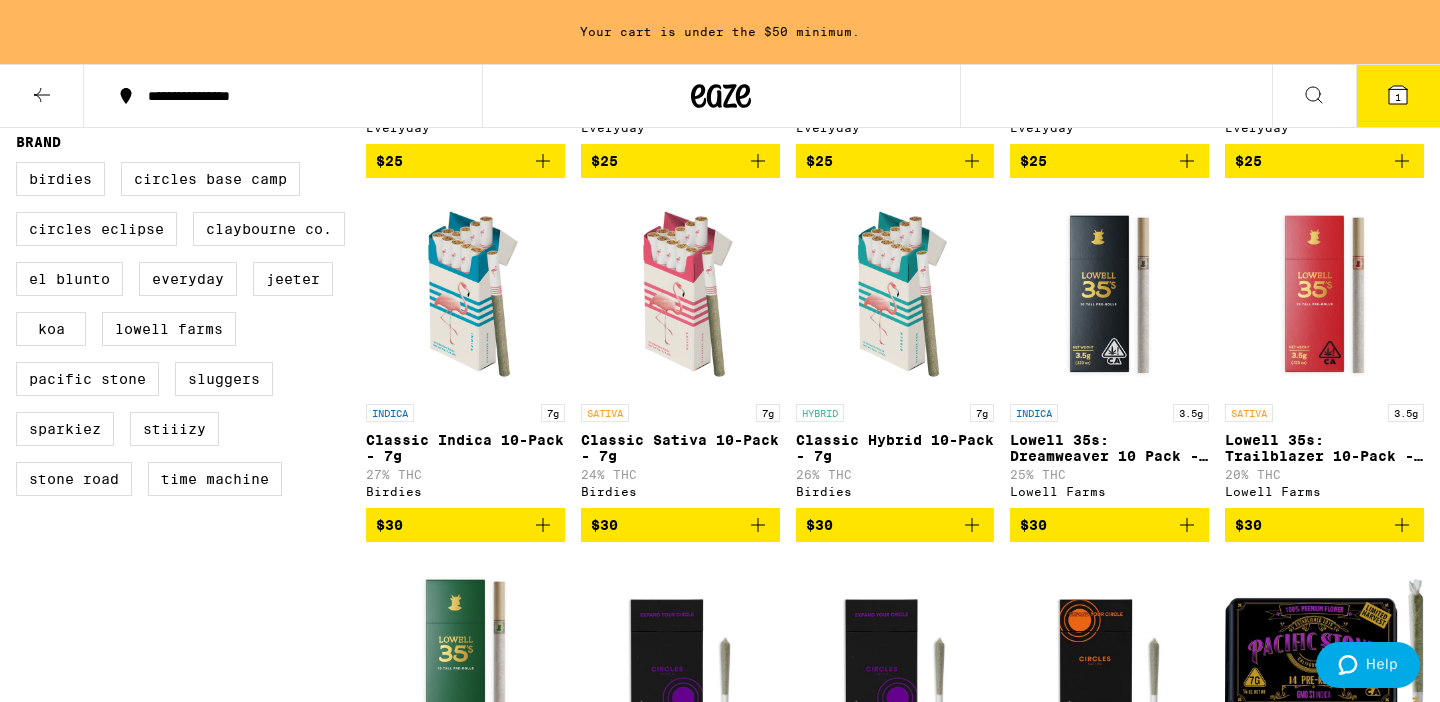 click on "$30" at bounding box center (465, 525) 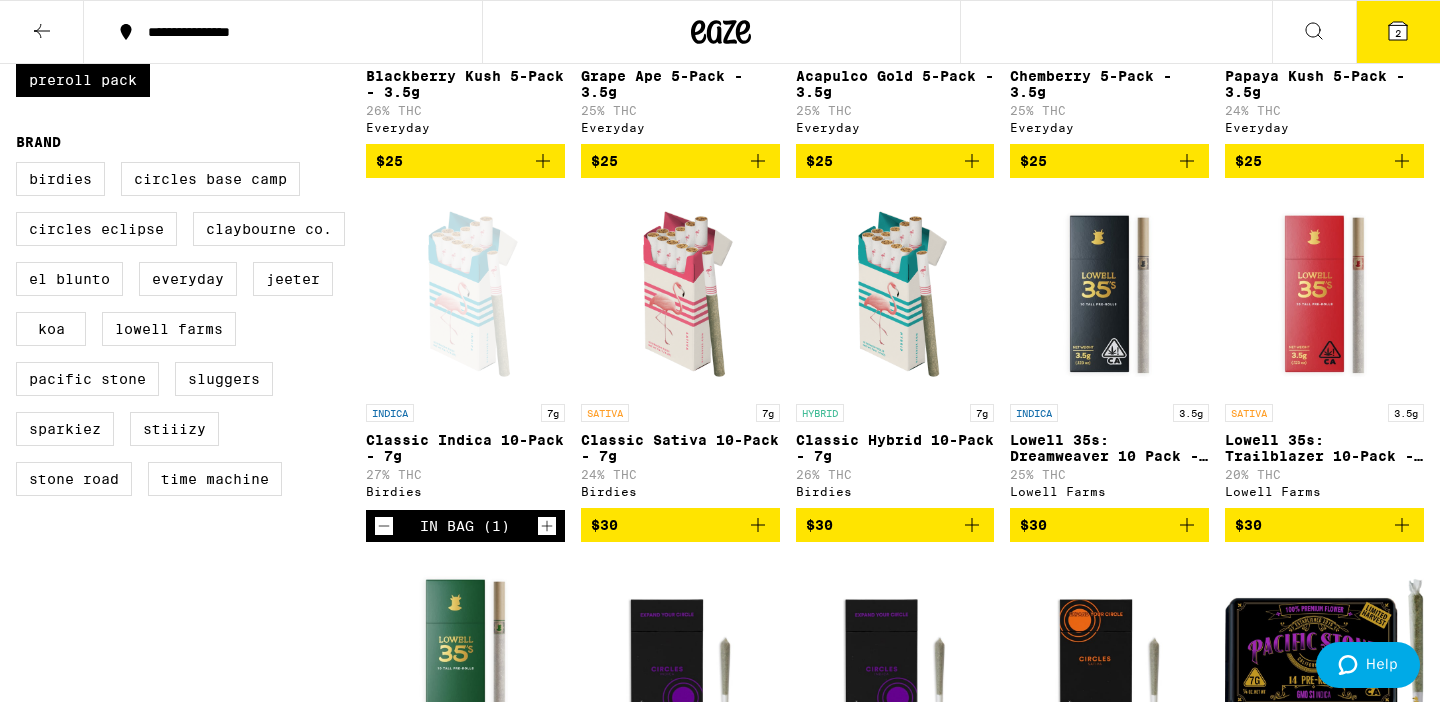scroll, scrollTop: 0, scrollLeft: 0, axis: both 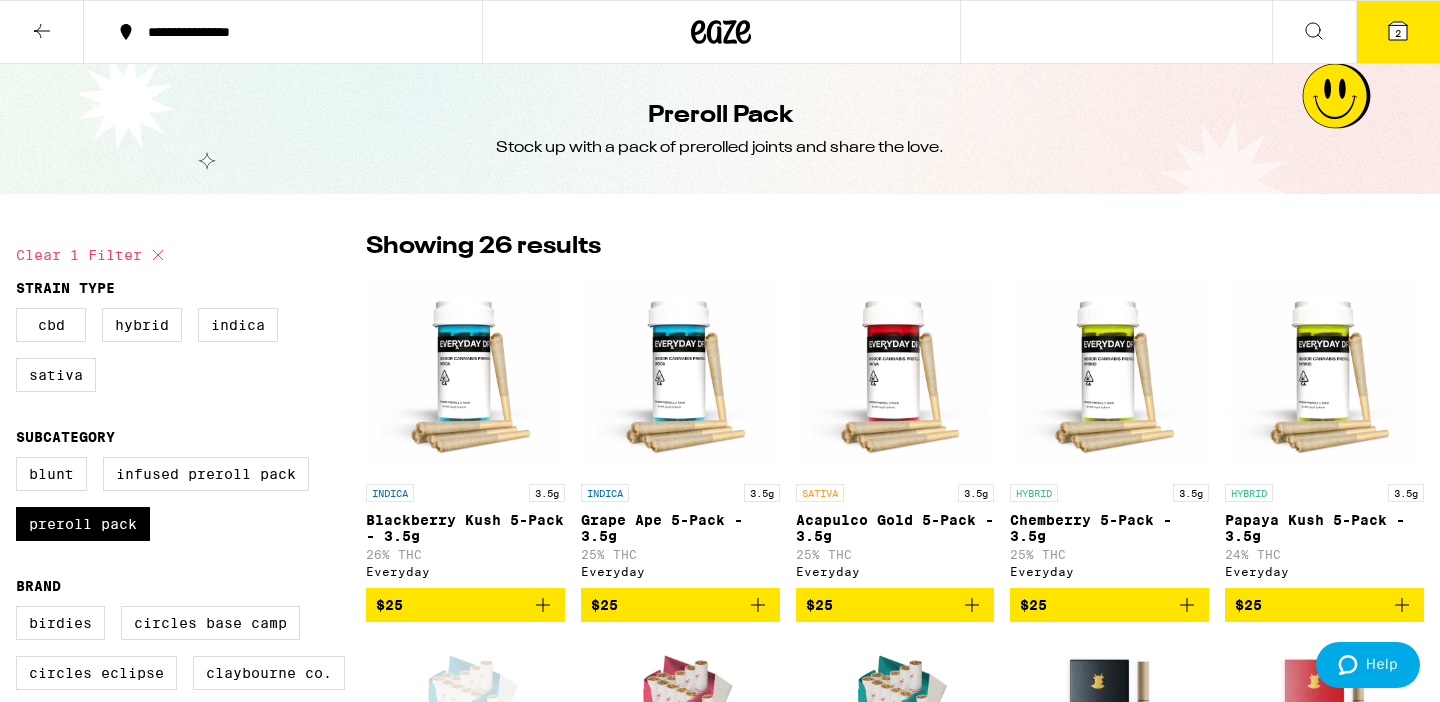 click on "2" at bounding box center [1398, 33] 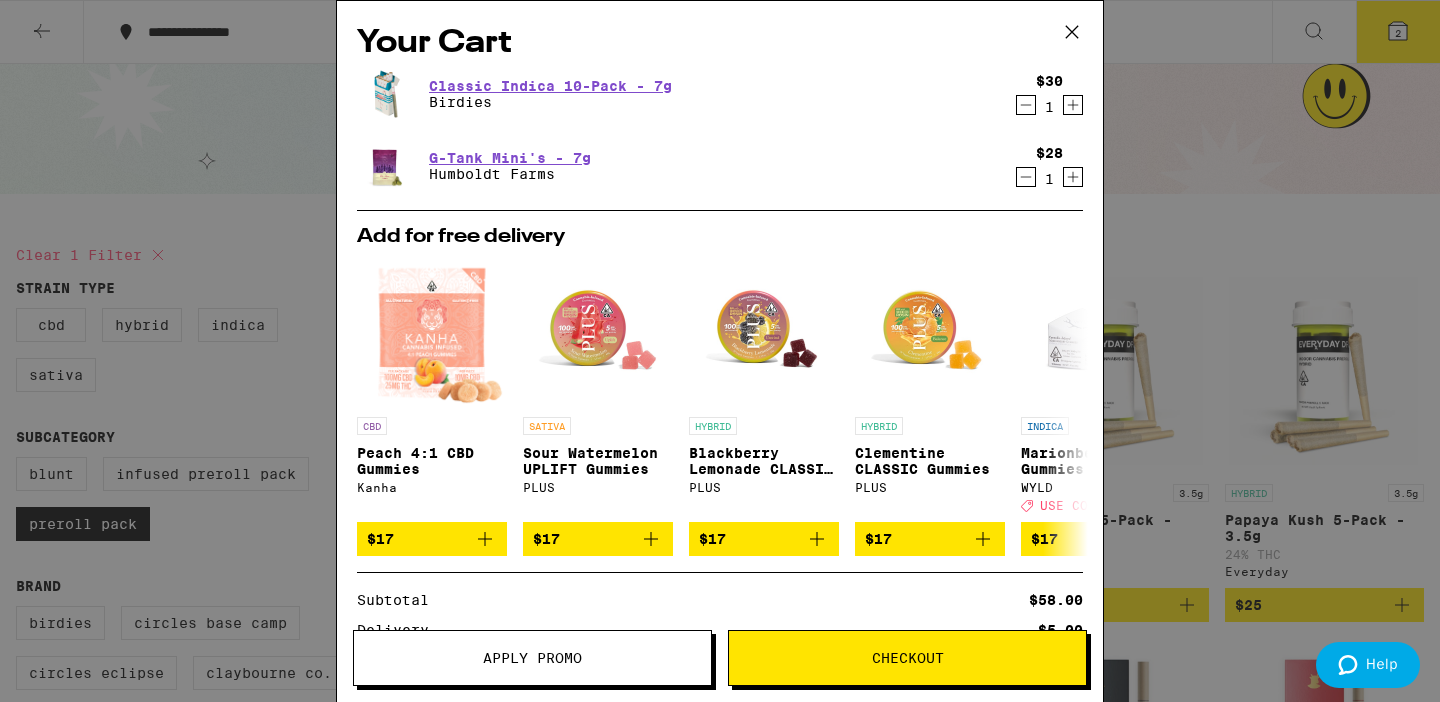 click 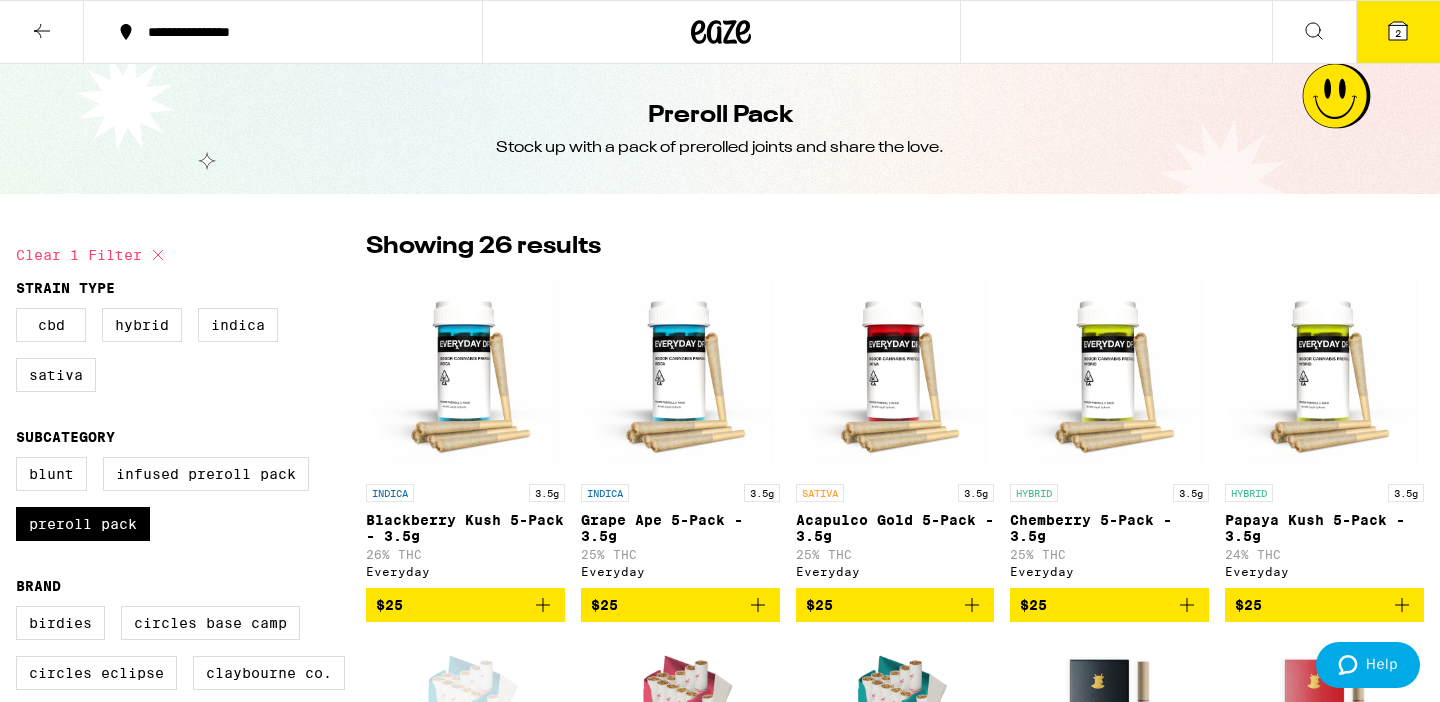 click 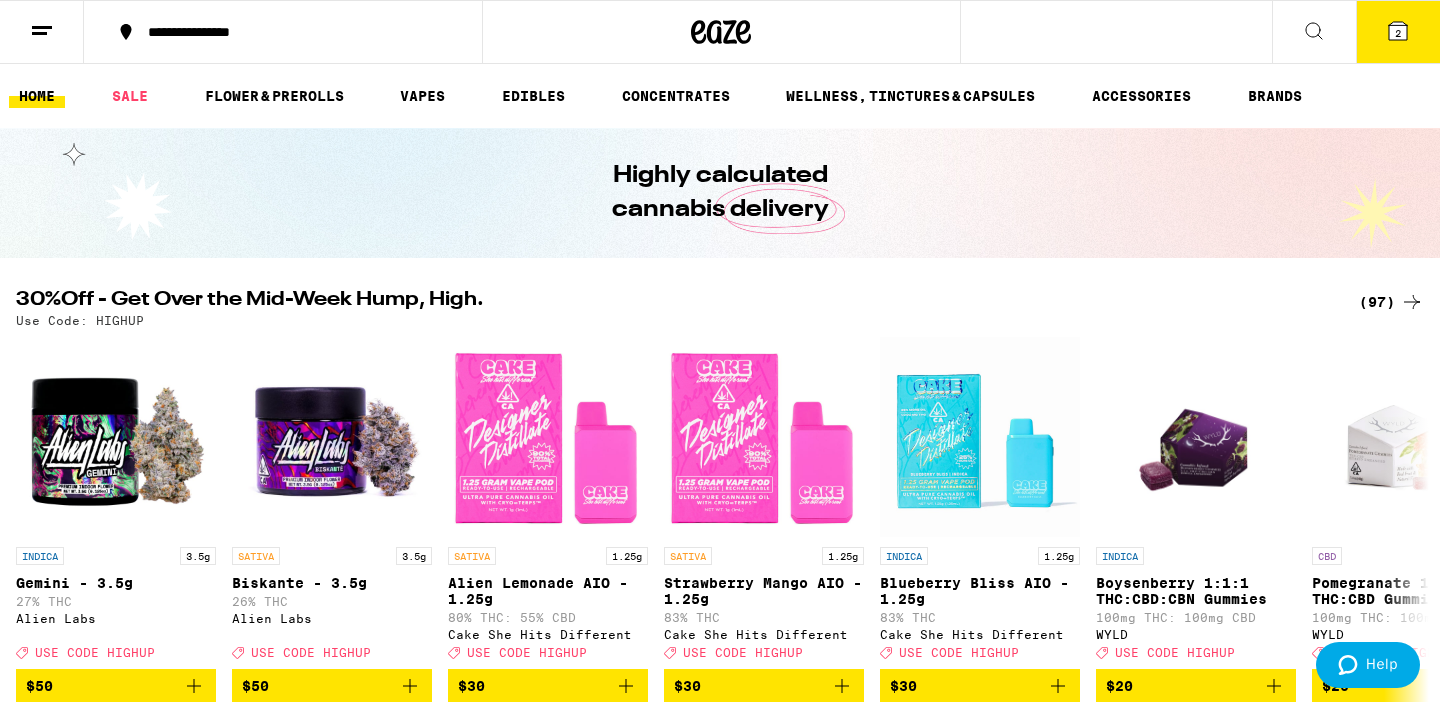 scroll, scrollTop: 0, scrollLeft: 0, axis: both 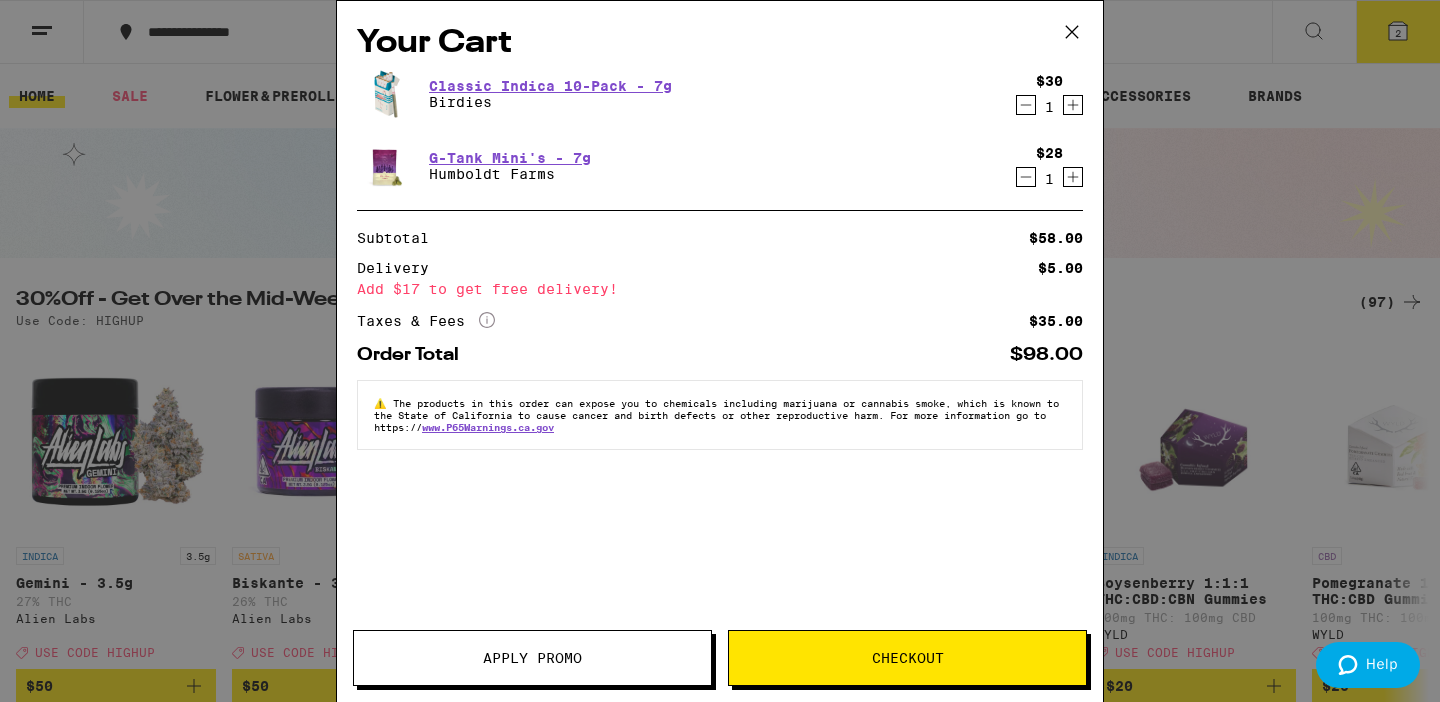 click on "Apply Promo" at bounding box center (532, 658) 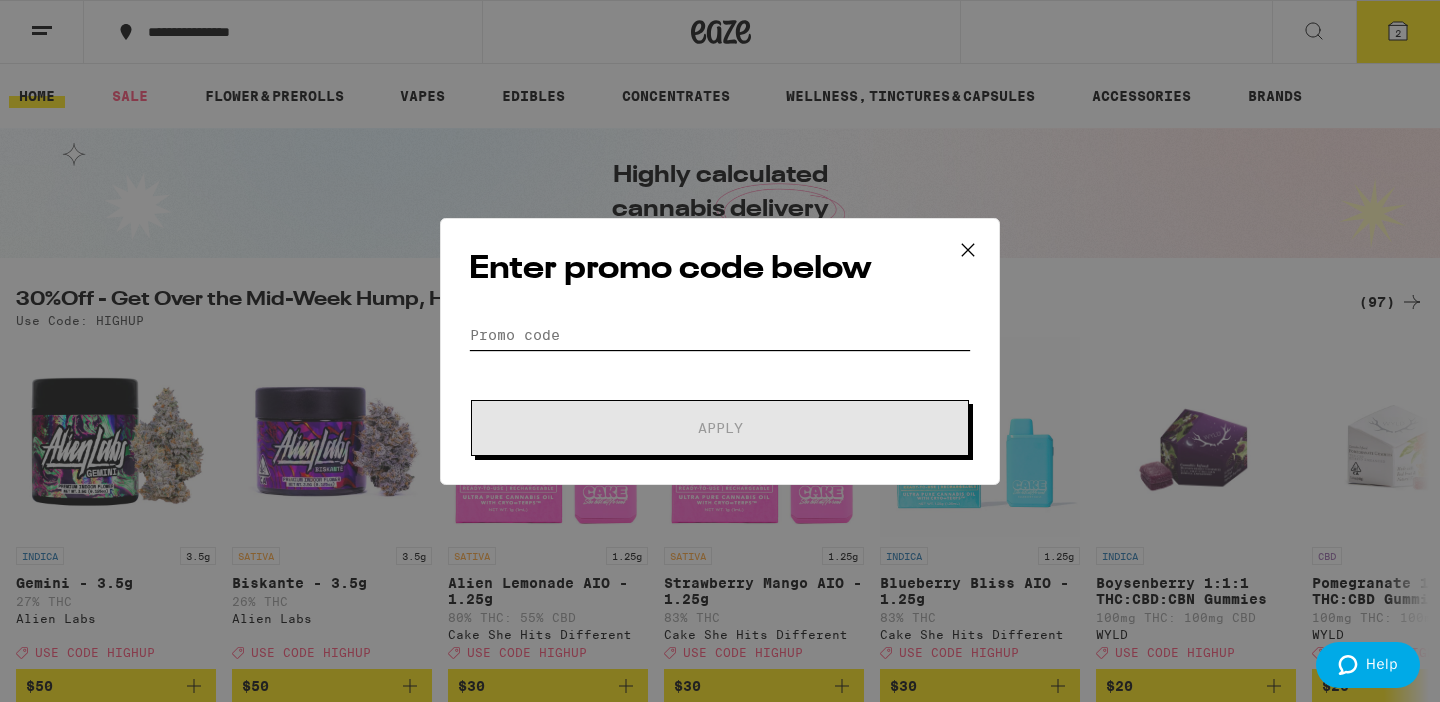 click on "Promo Code" at bounding box center (720, 335) 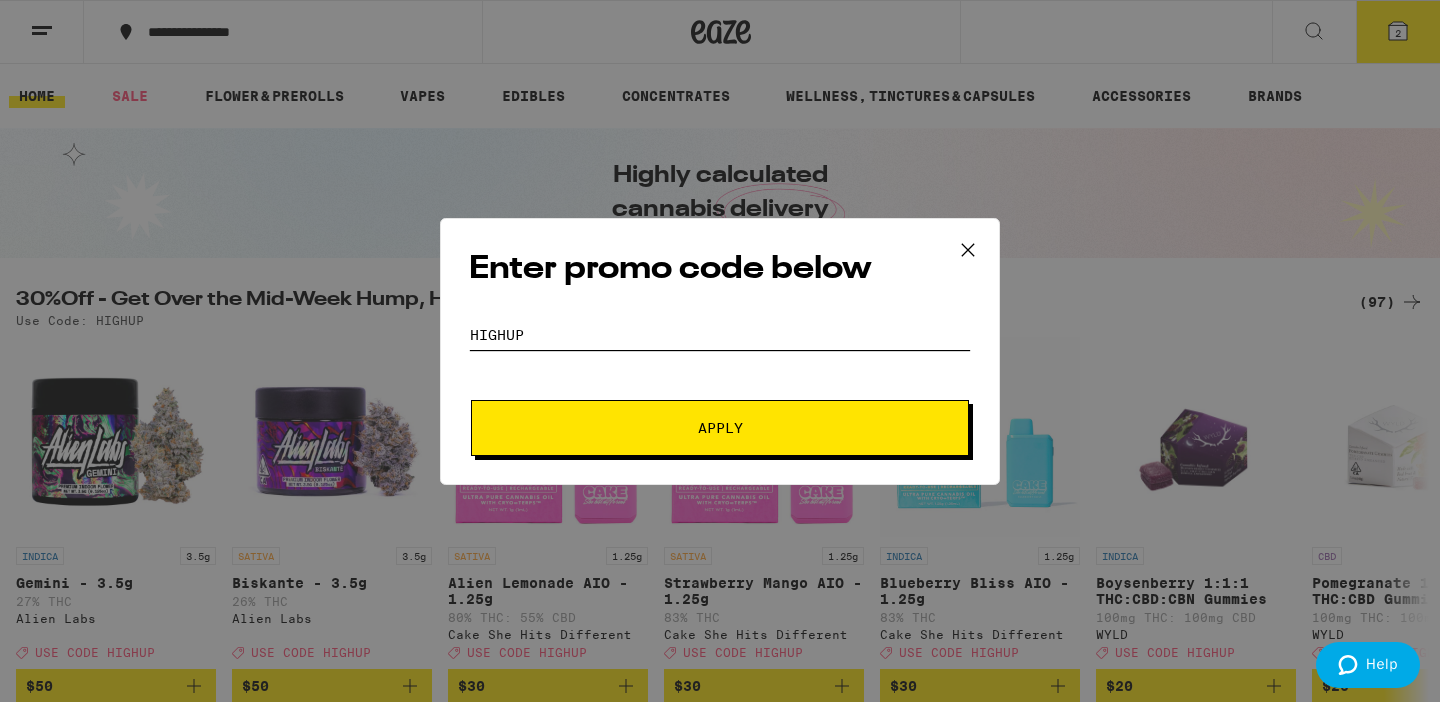type on "HIGHUP" 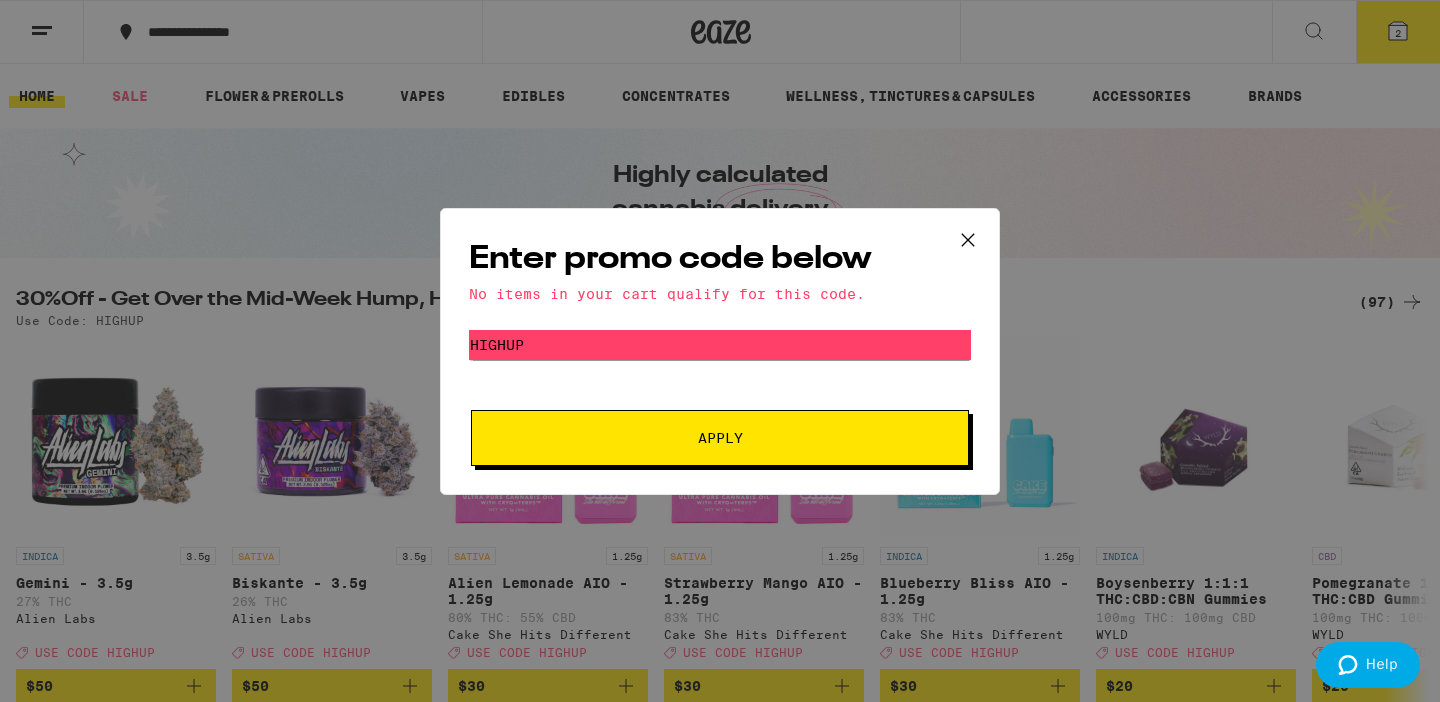 click 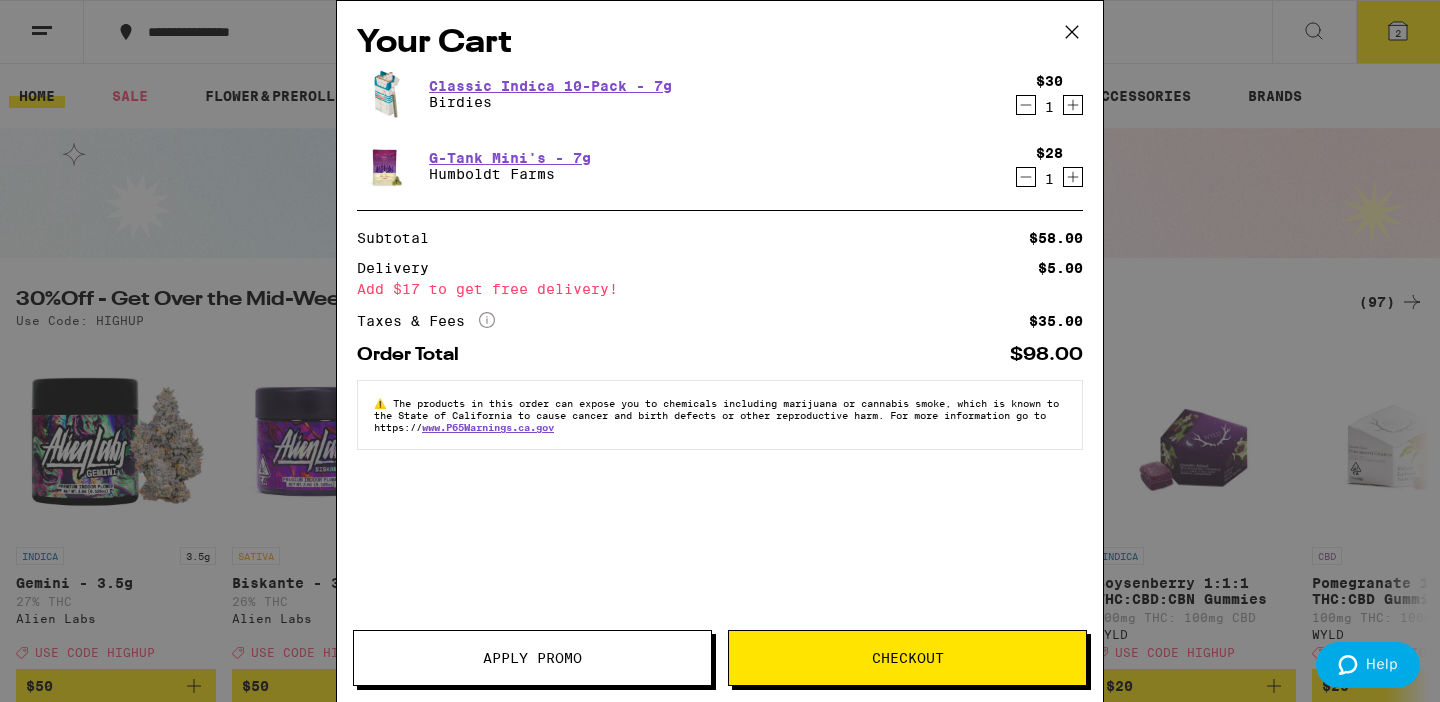 click 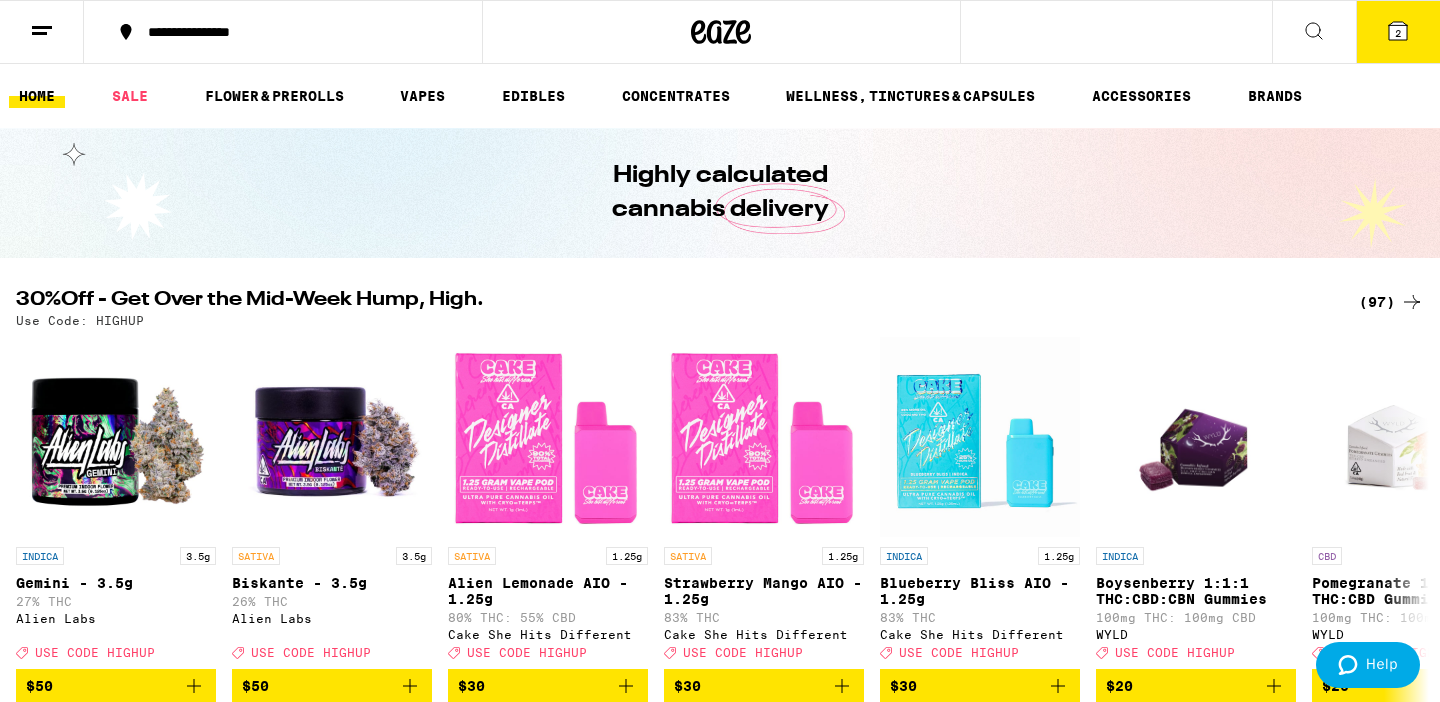 scroll, scrollTop: 173, scrollLeft: 0, axis: vertical 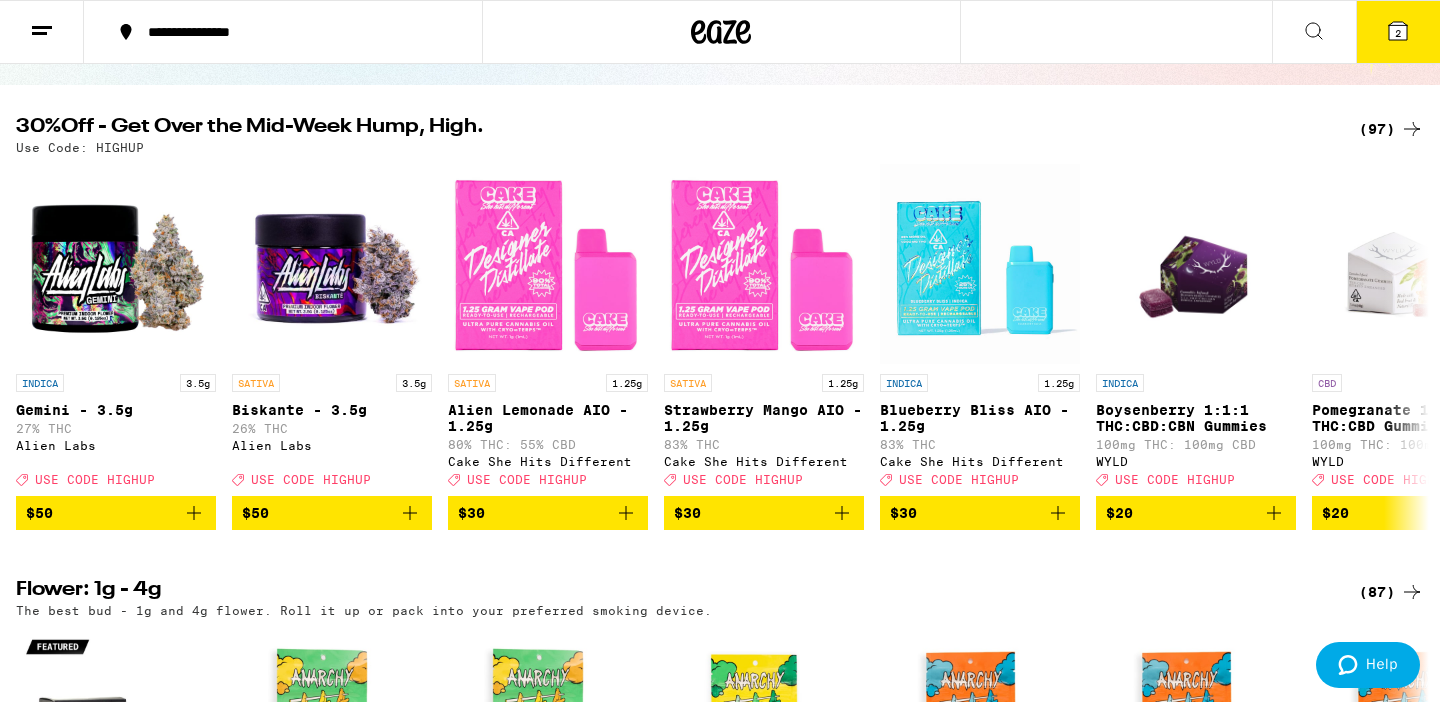 click on "(97)" at bounding box center [1391, 129] 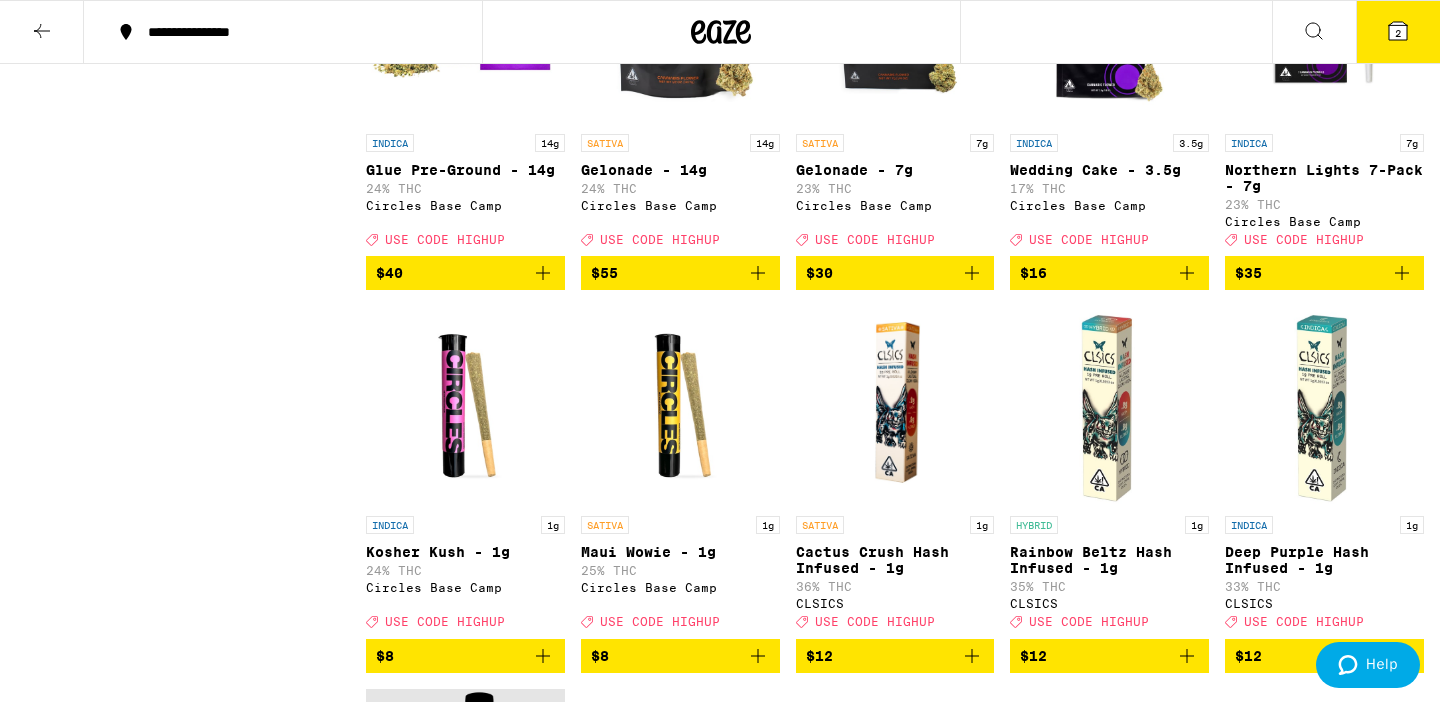scroll, scrollTop: 6082, scrollLeft: 0, axis: vertical 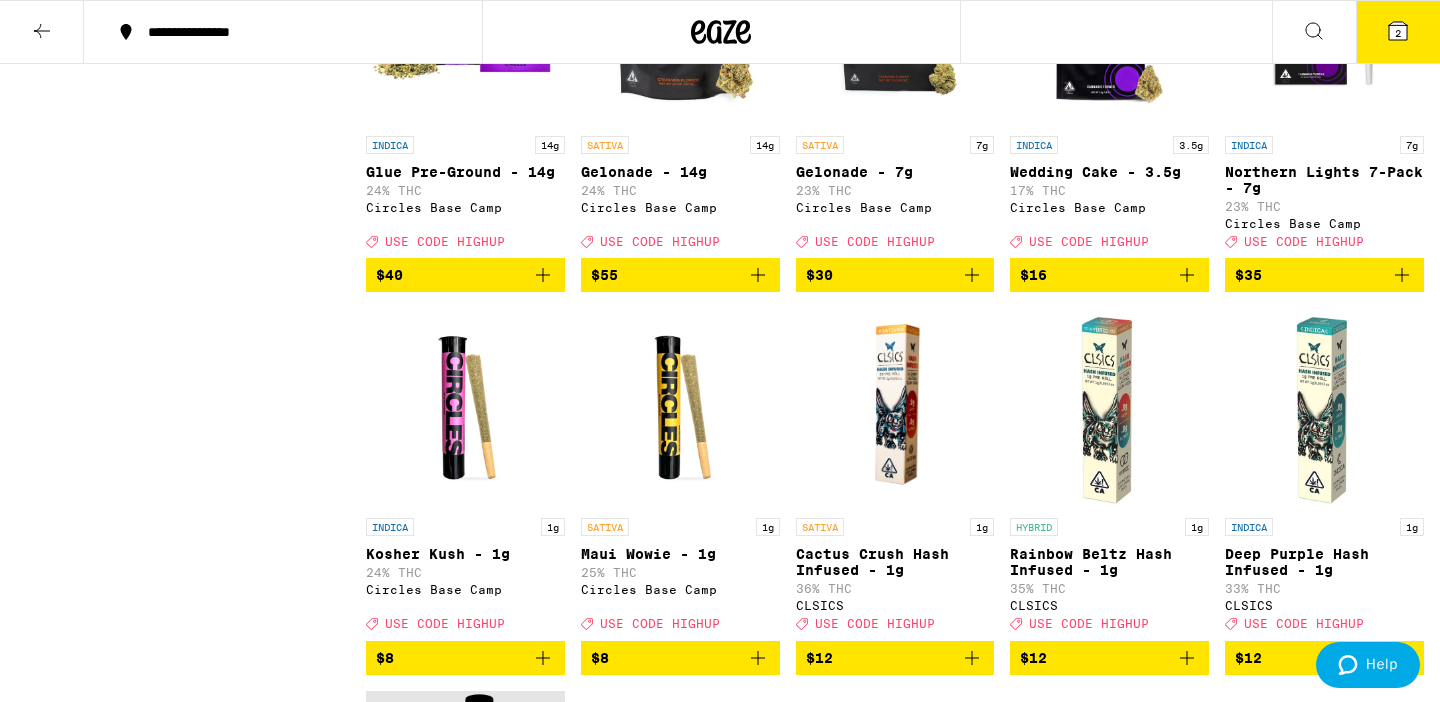 click on "$35" at bounding box center [1324, 275] 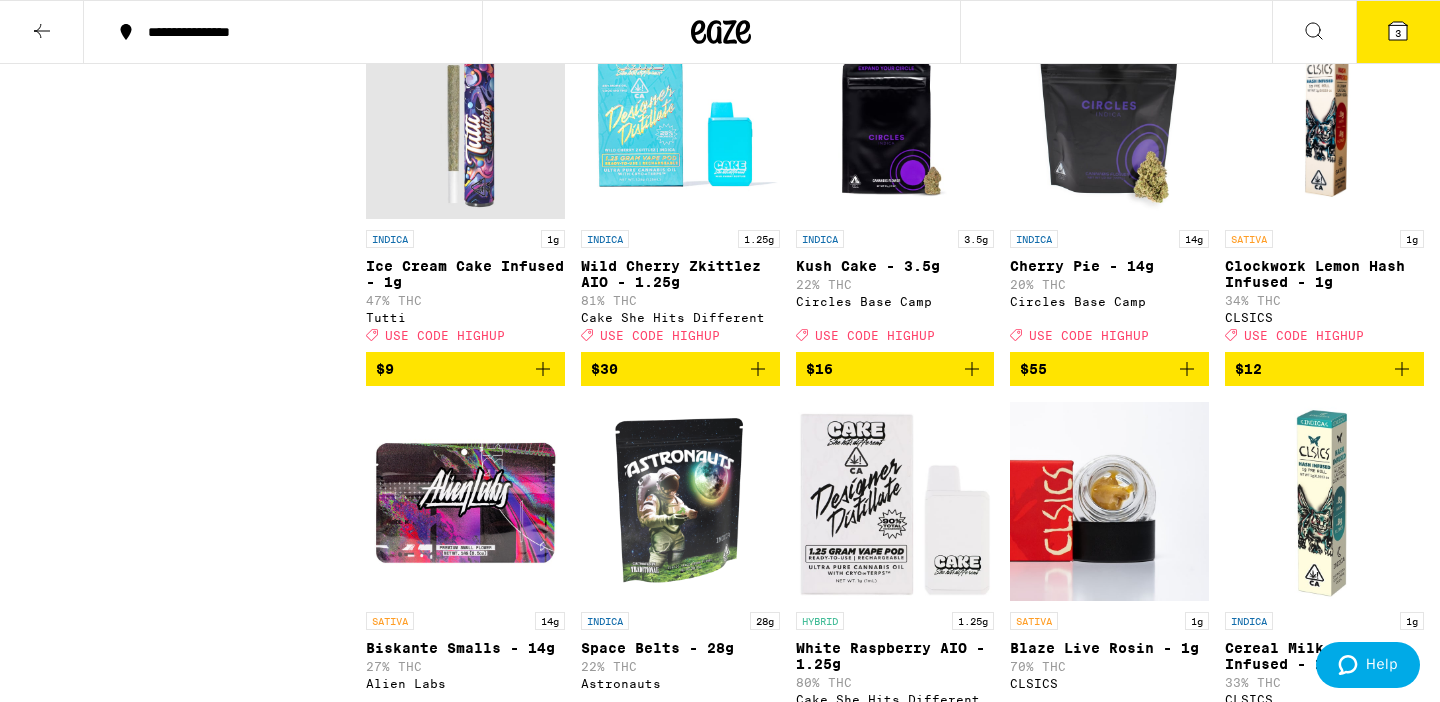scroll, scrollTop: 6764, scrollLeft: 0, axis: vertical 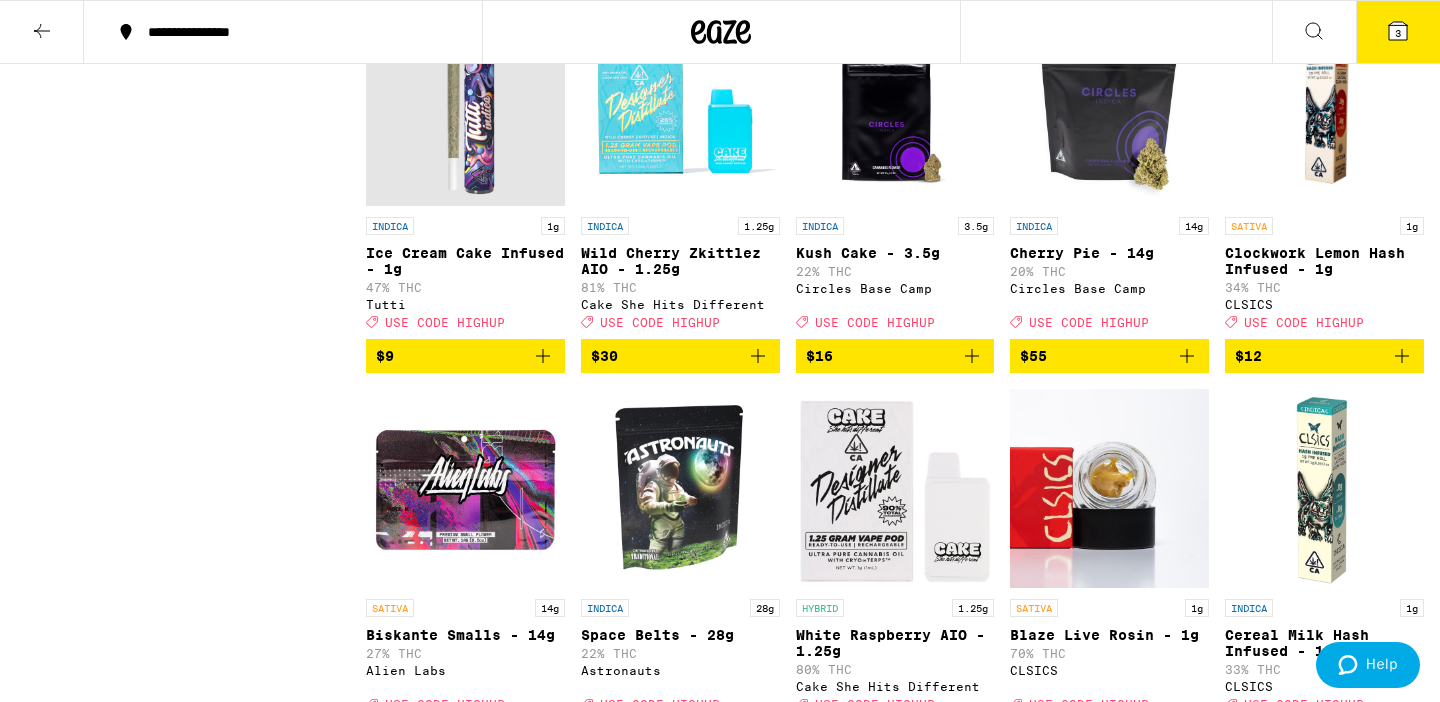 click on "$55" at bounding box center [1109, 356] 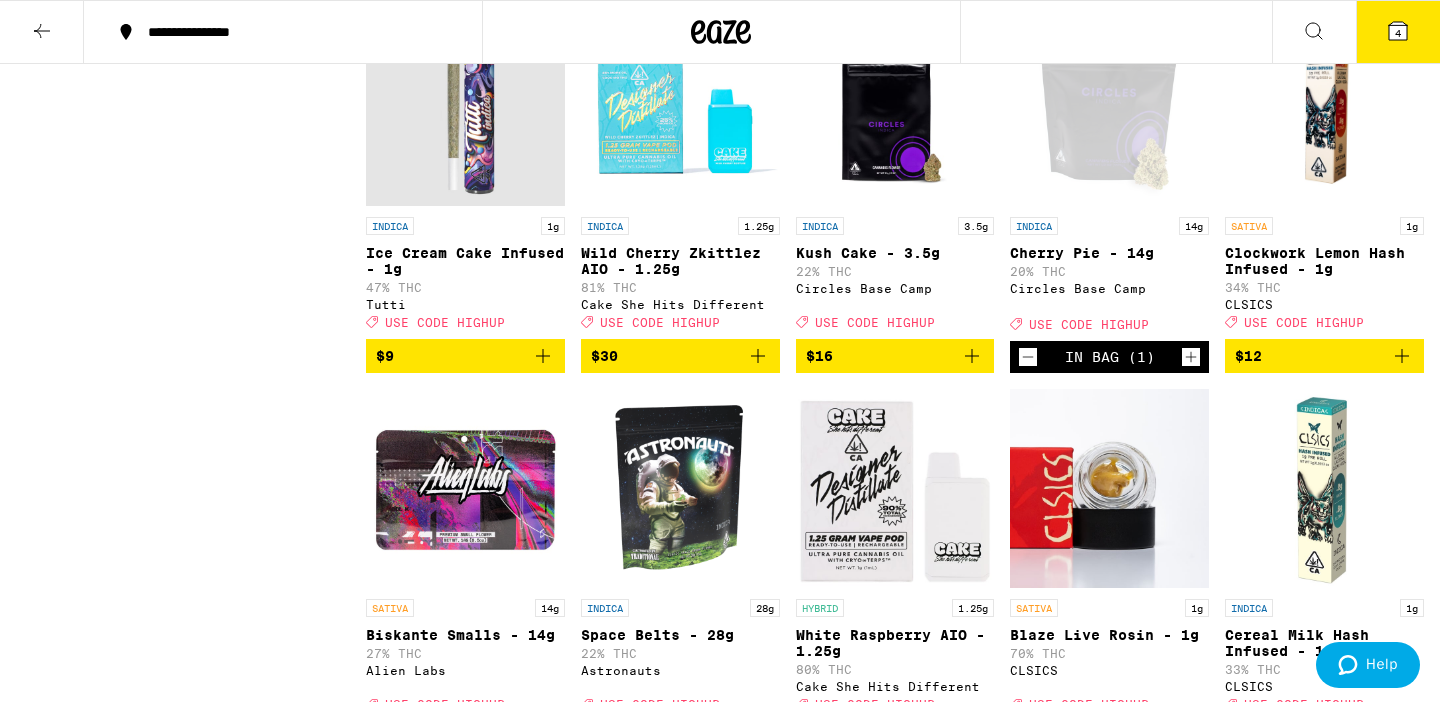 click 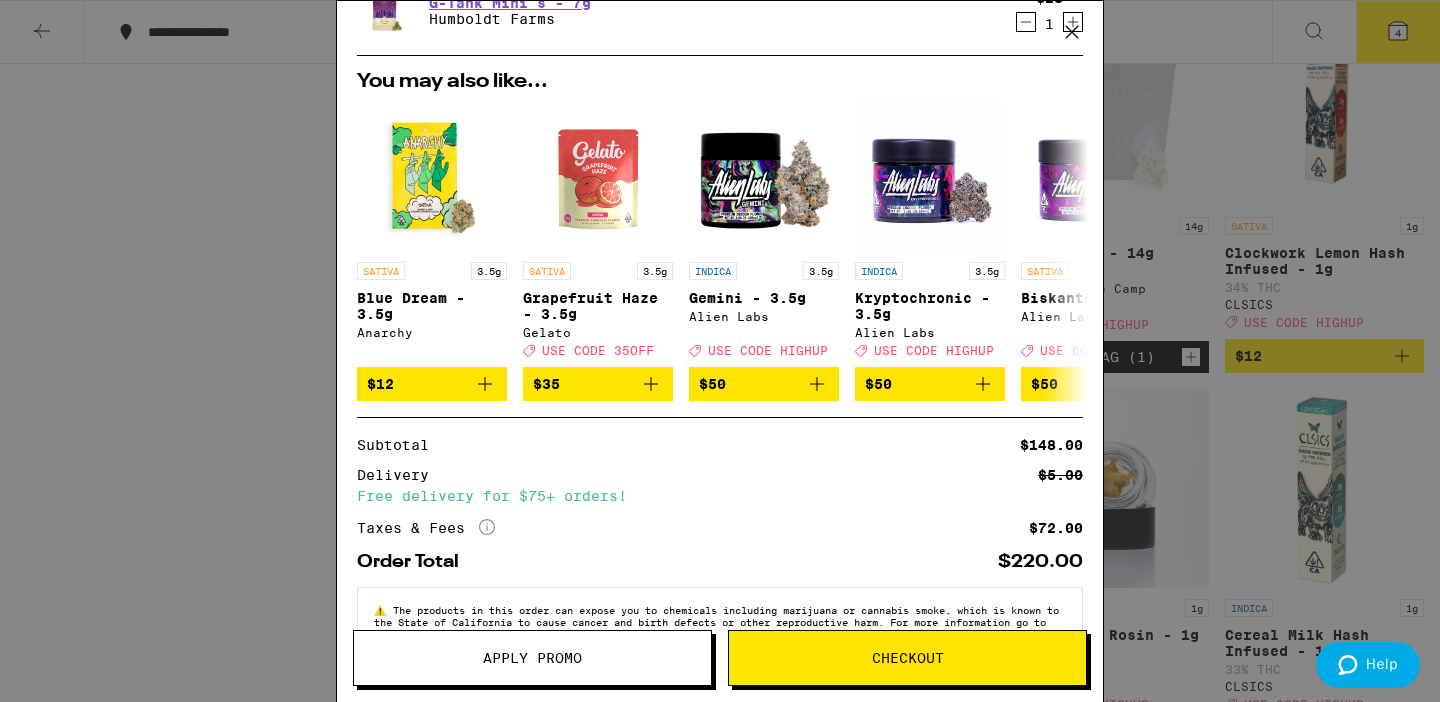 scroll, scrollTop: 0, scrollLeft: 0, axis: both 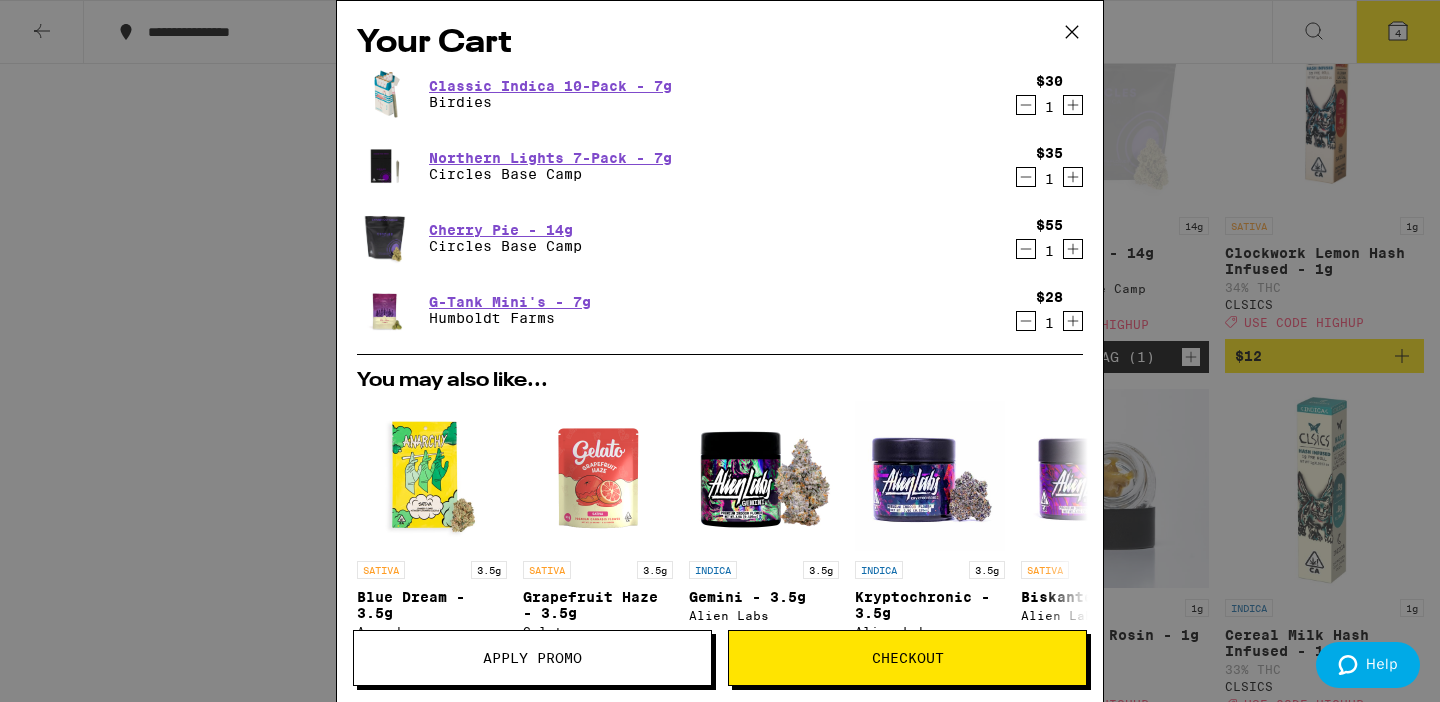 click 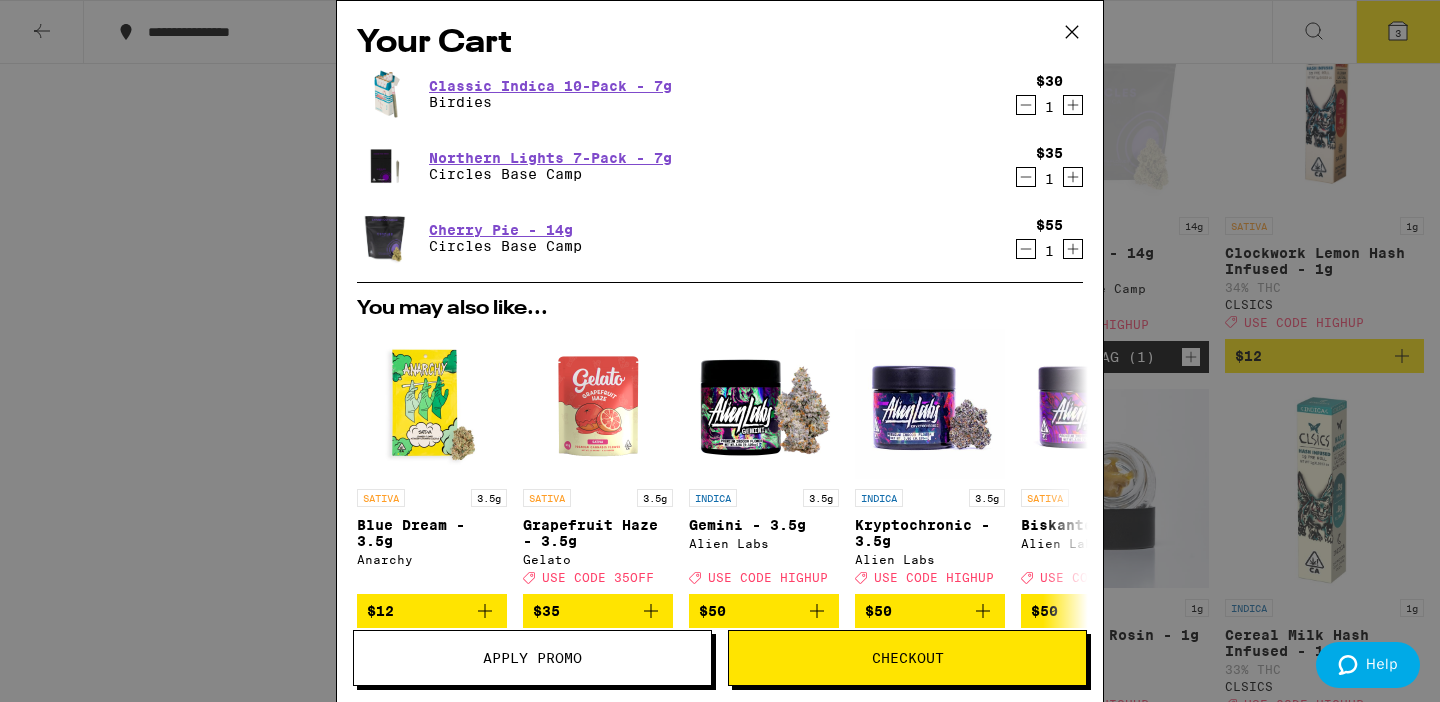 click 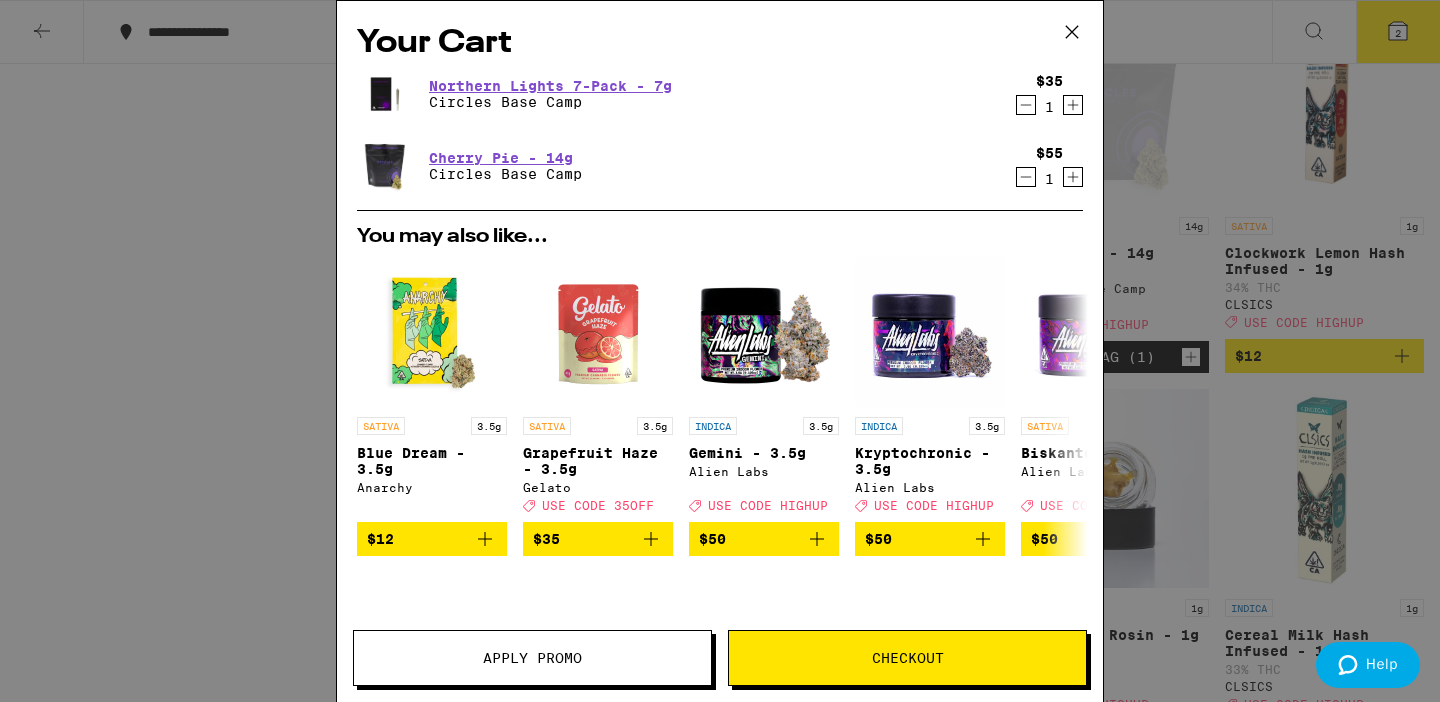 click on "Apply Promo" at bounding box center (532, 658) 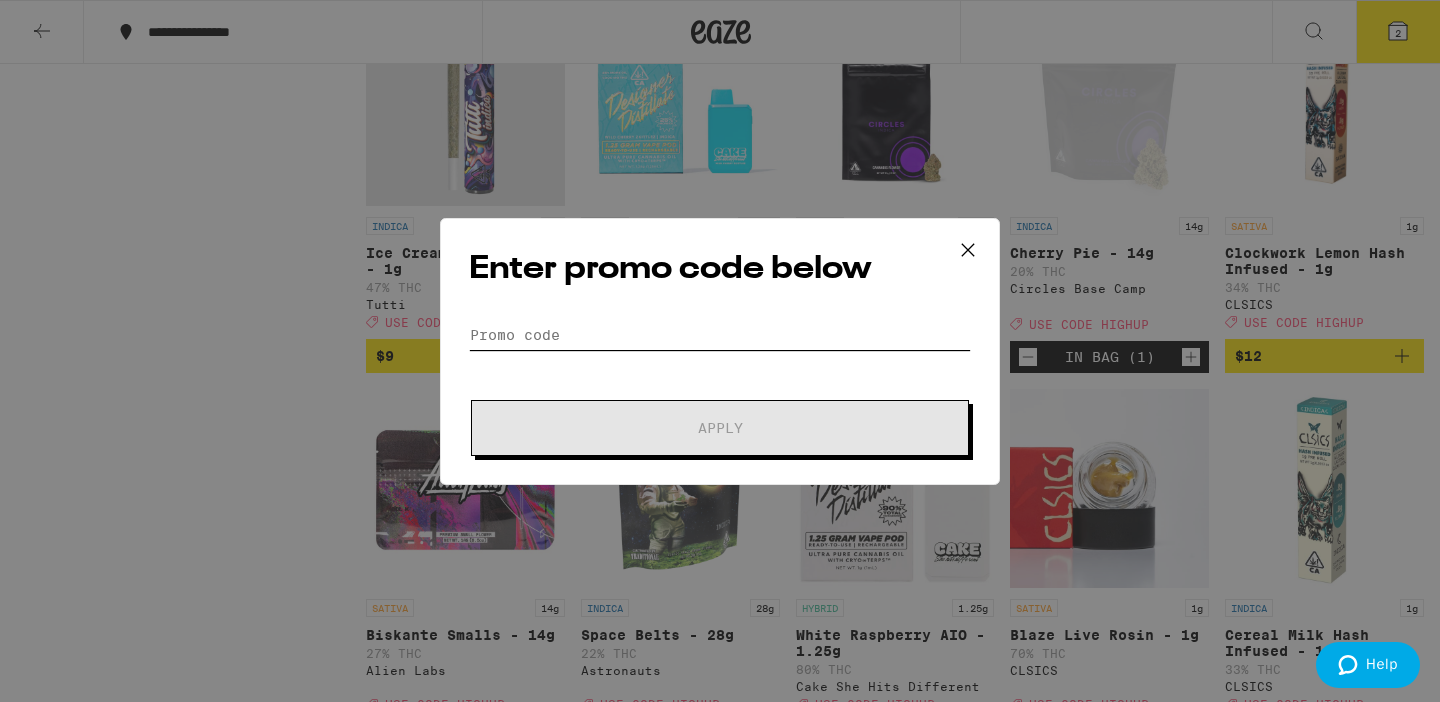 click on "Promo Code" at bounding box center (720, 335) 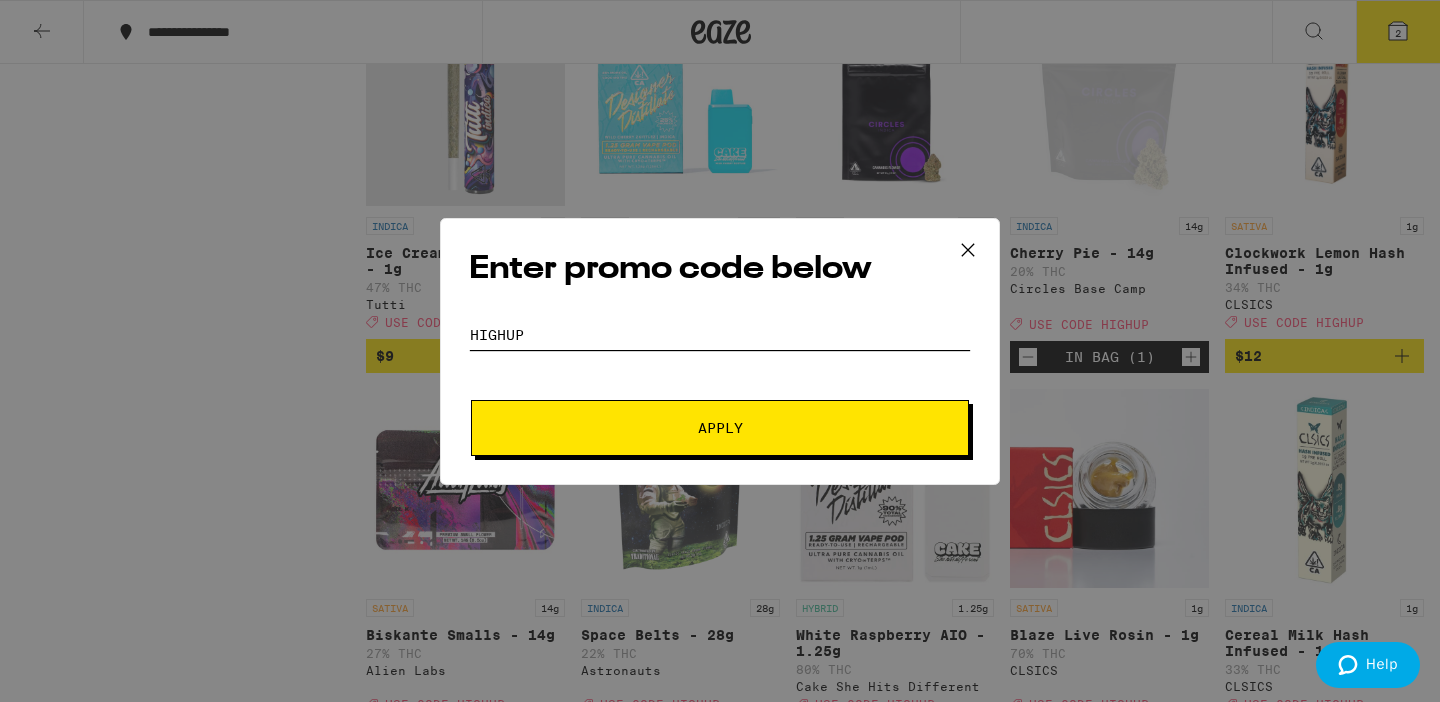 type on "HIGHUP" 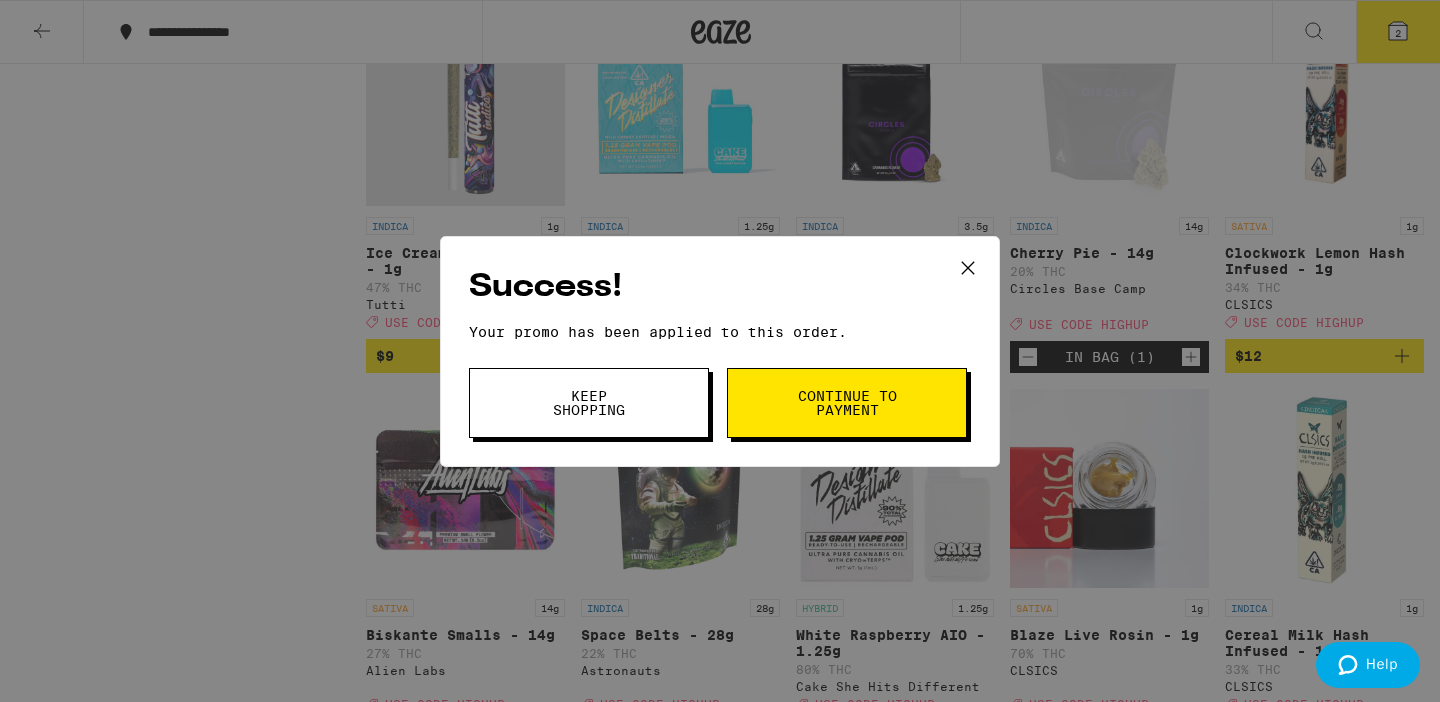 click on "Continue to payment" at bounding box center [847, 403] 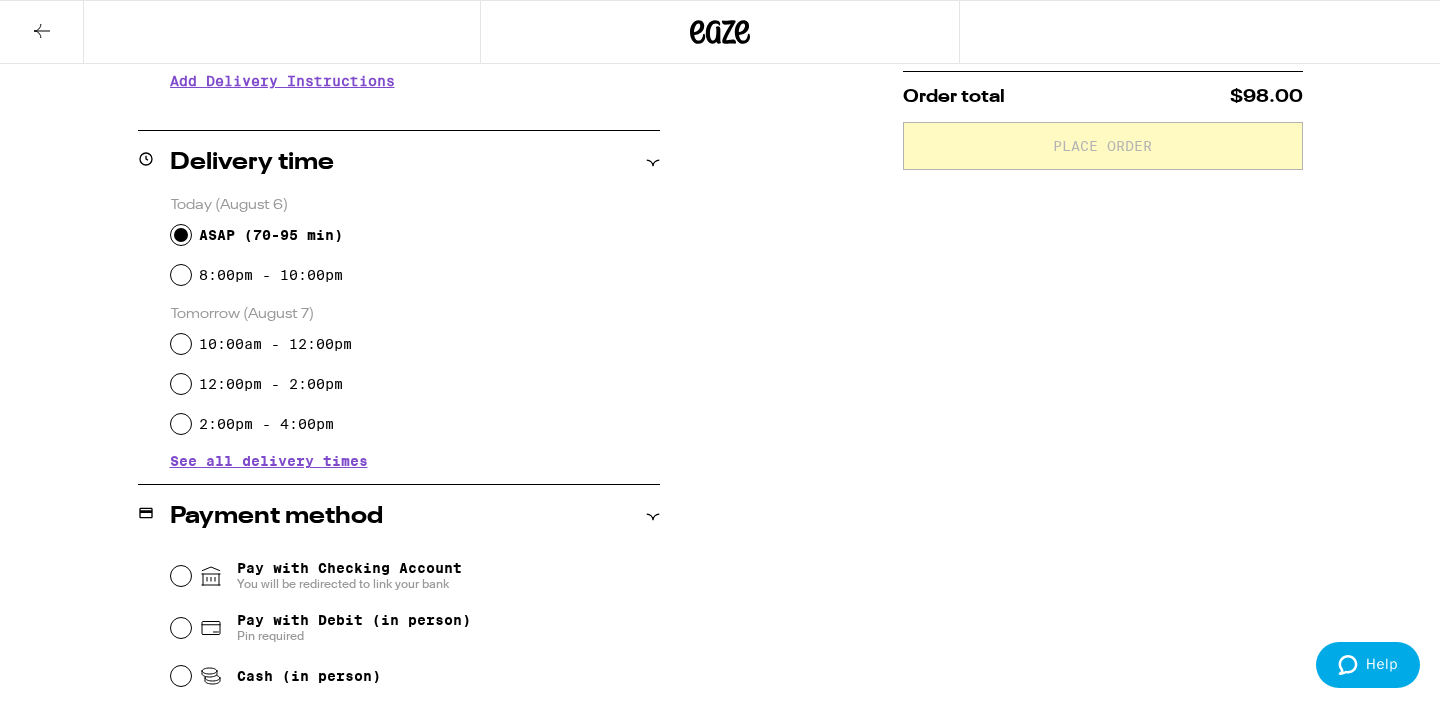 scroll, scrollTop: 357, scrollLeft: 0, axis: vertical 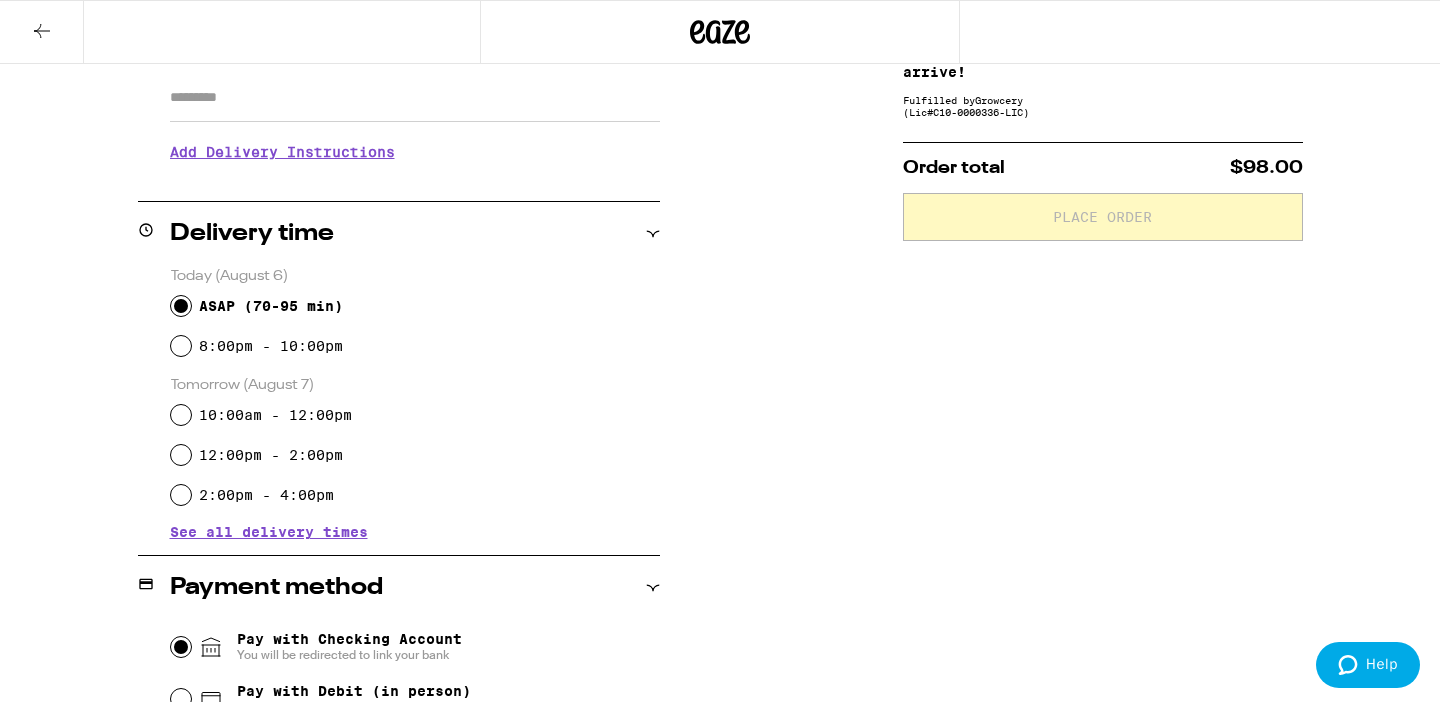 click on "Pay with Checking Account You will be redirected to link your bank" at bounding box center [181, 647] 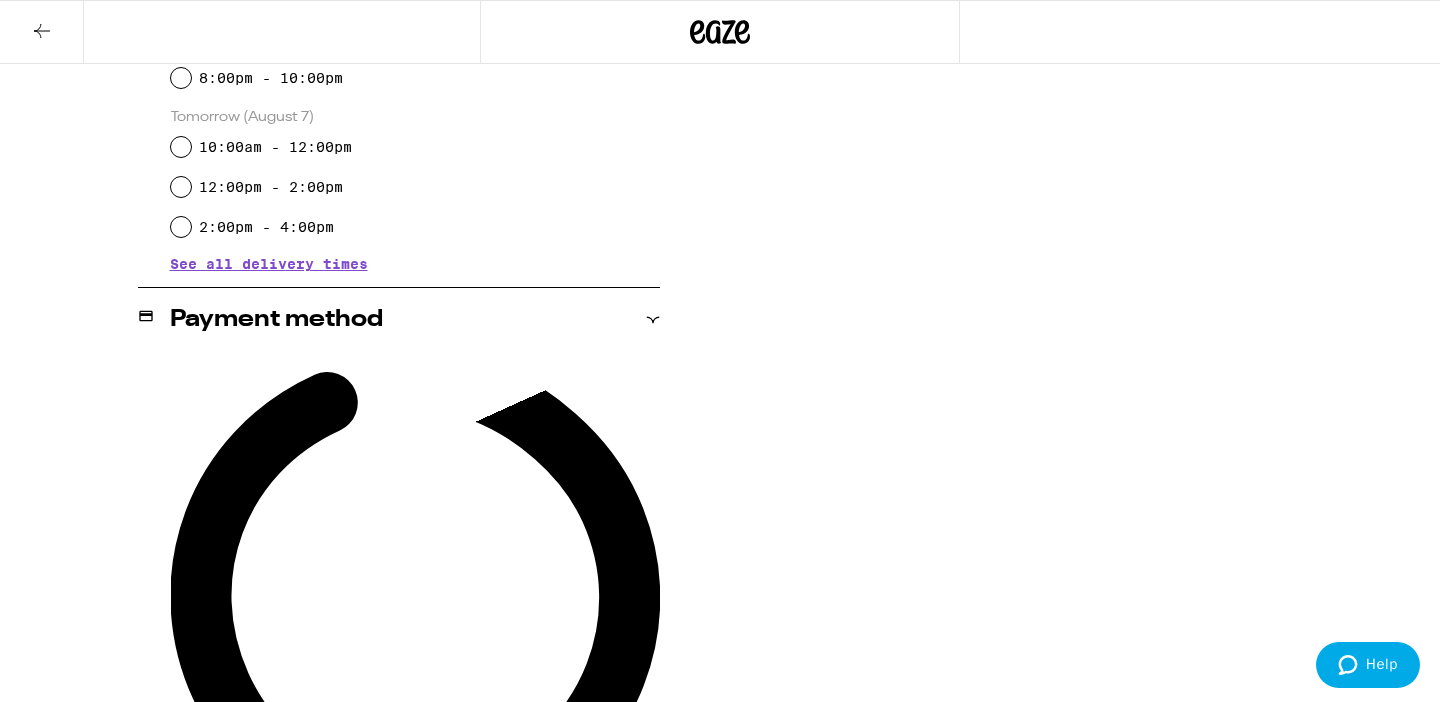 scroll, scrollTop: 632, scrollLeft: 0, axis: vertical 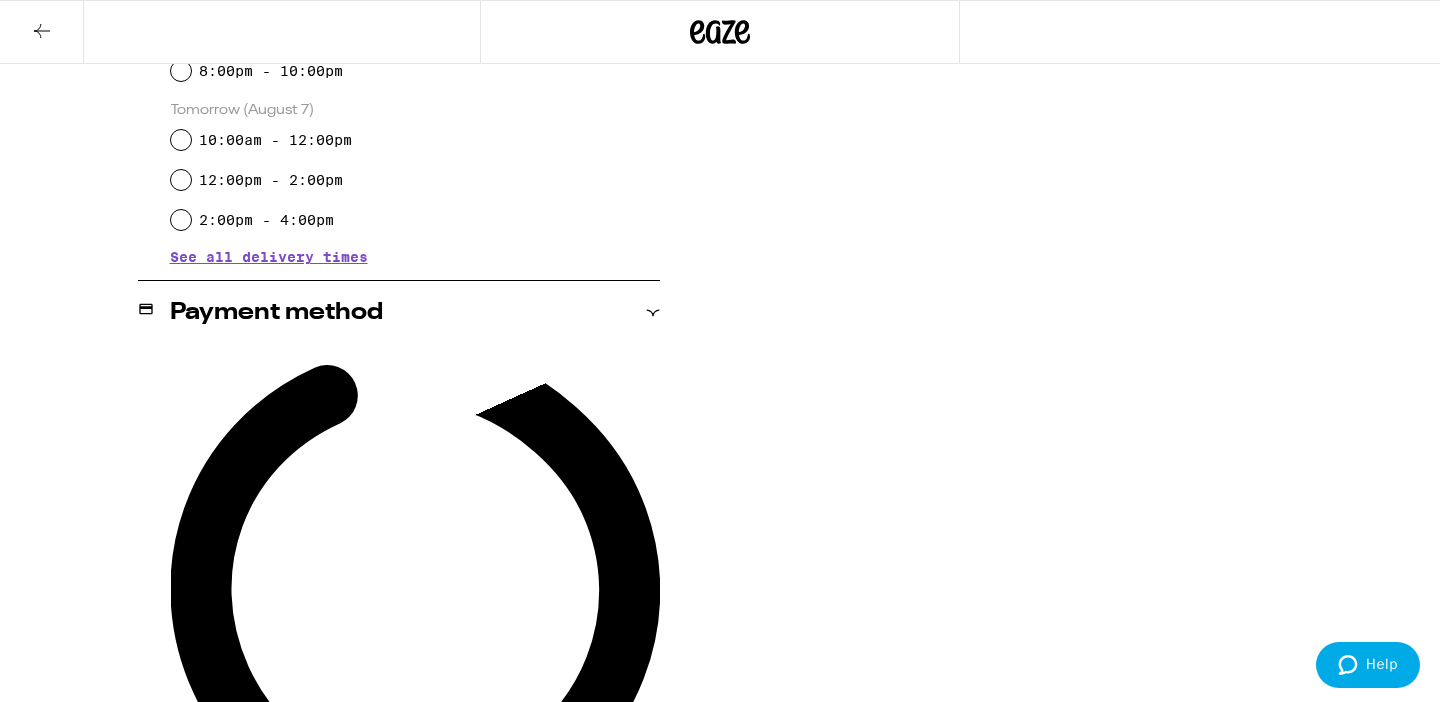 click at bounding box center (720, 1144) 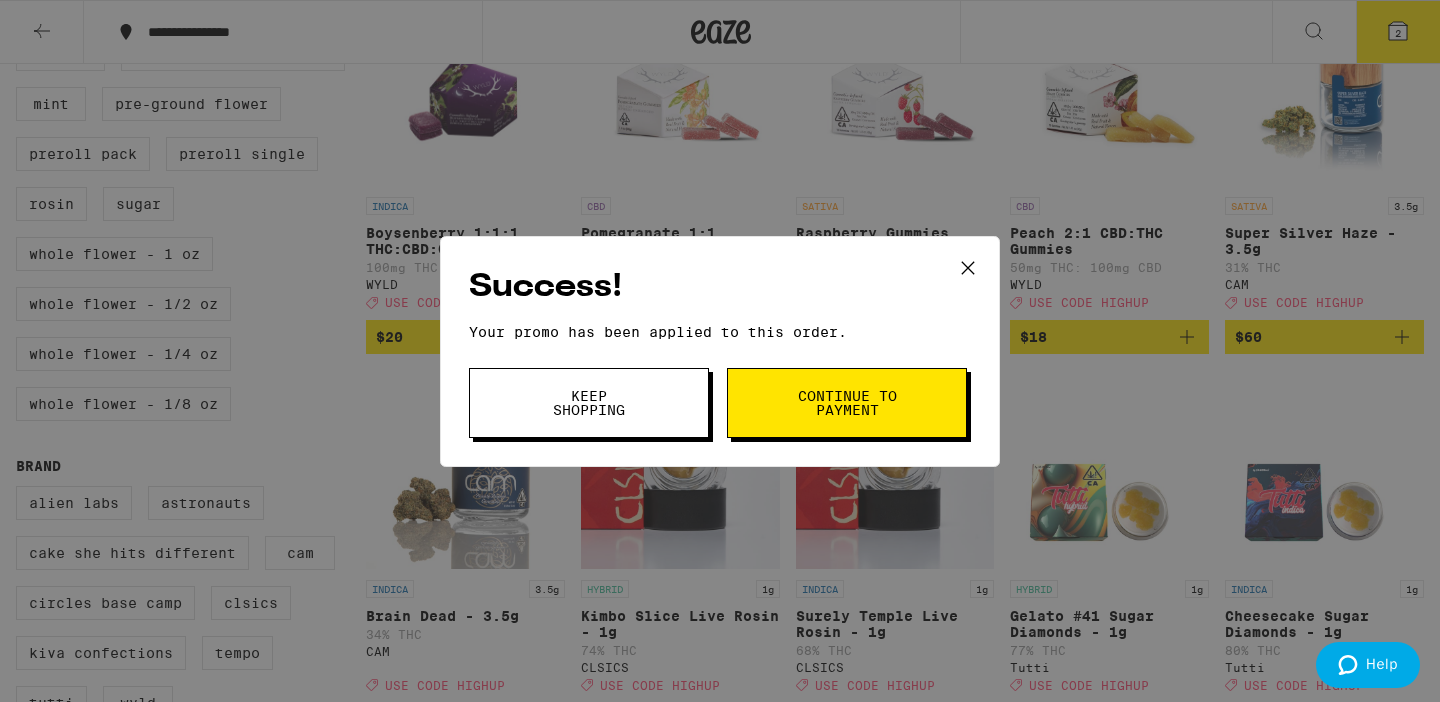 scroll, scrollTop: 0, scrollLeft: 0, axis: both 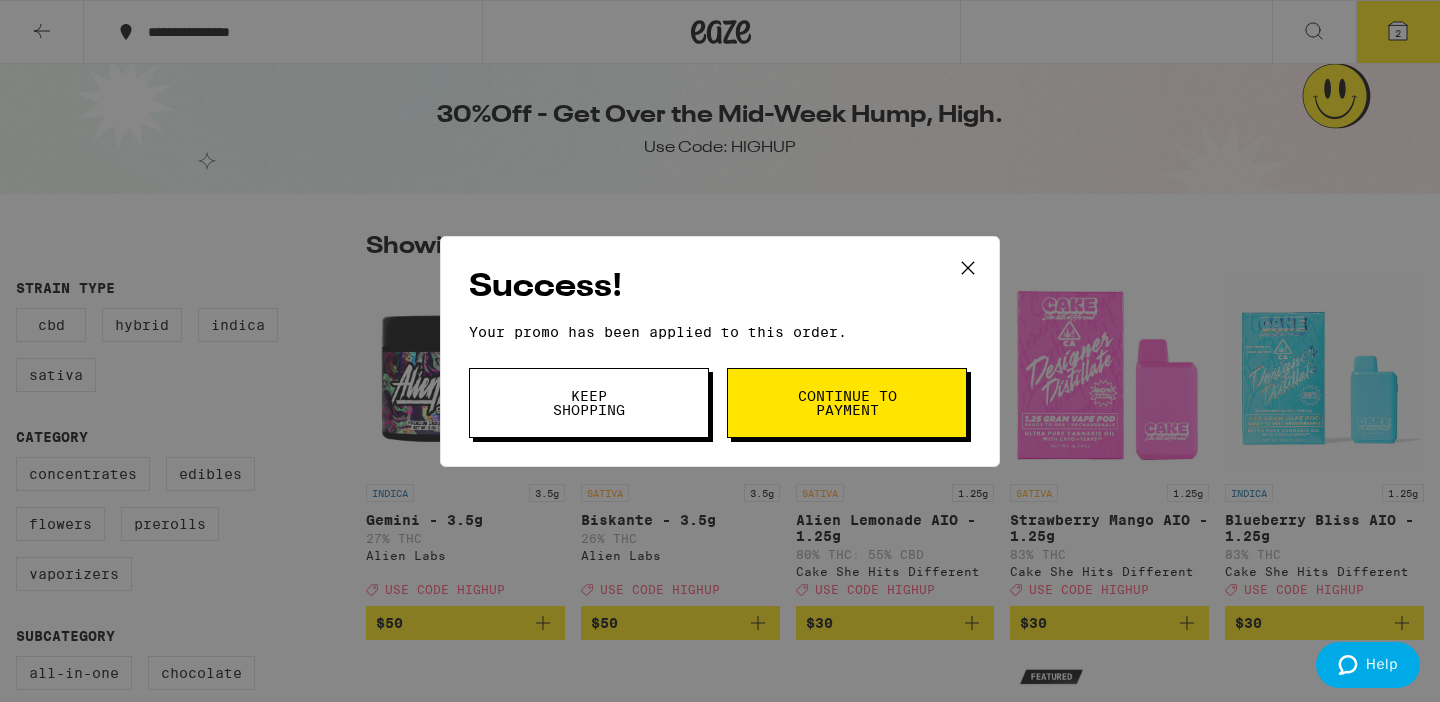 click on "Continue to payment" at bounding box center [847, 403] 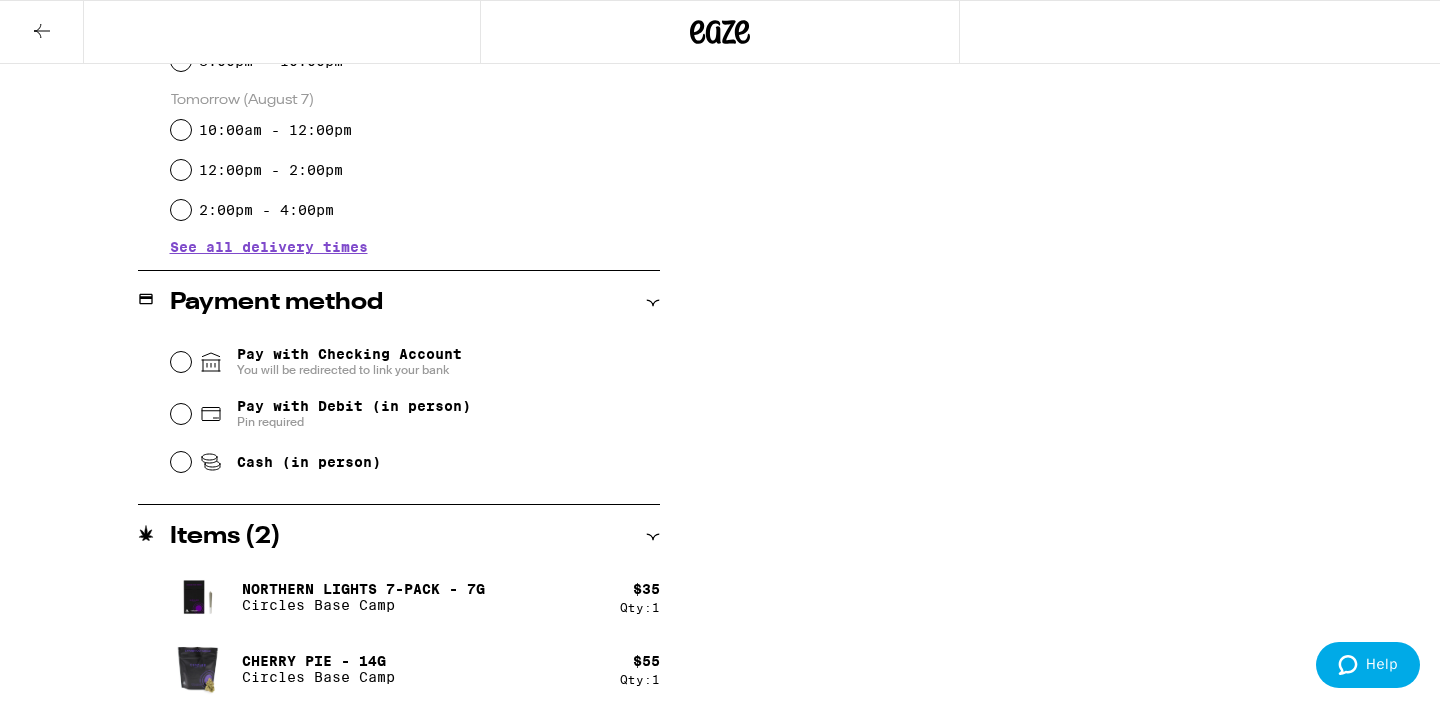 scroll, scrollTop: 643, scrollLeft: 0, axis: vertical 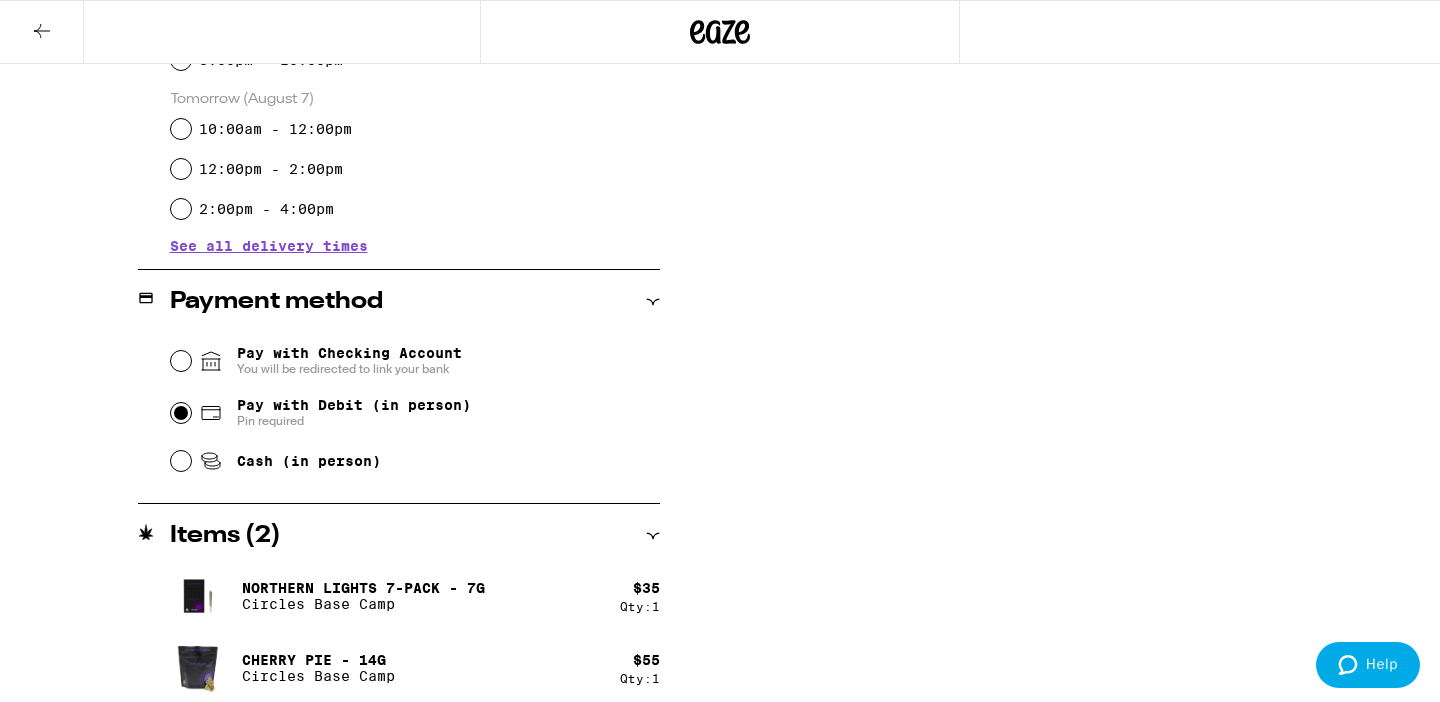click on "Pay with Debit (in person) Pin required" at bounding box center (181, 413) 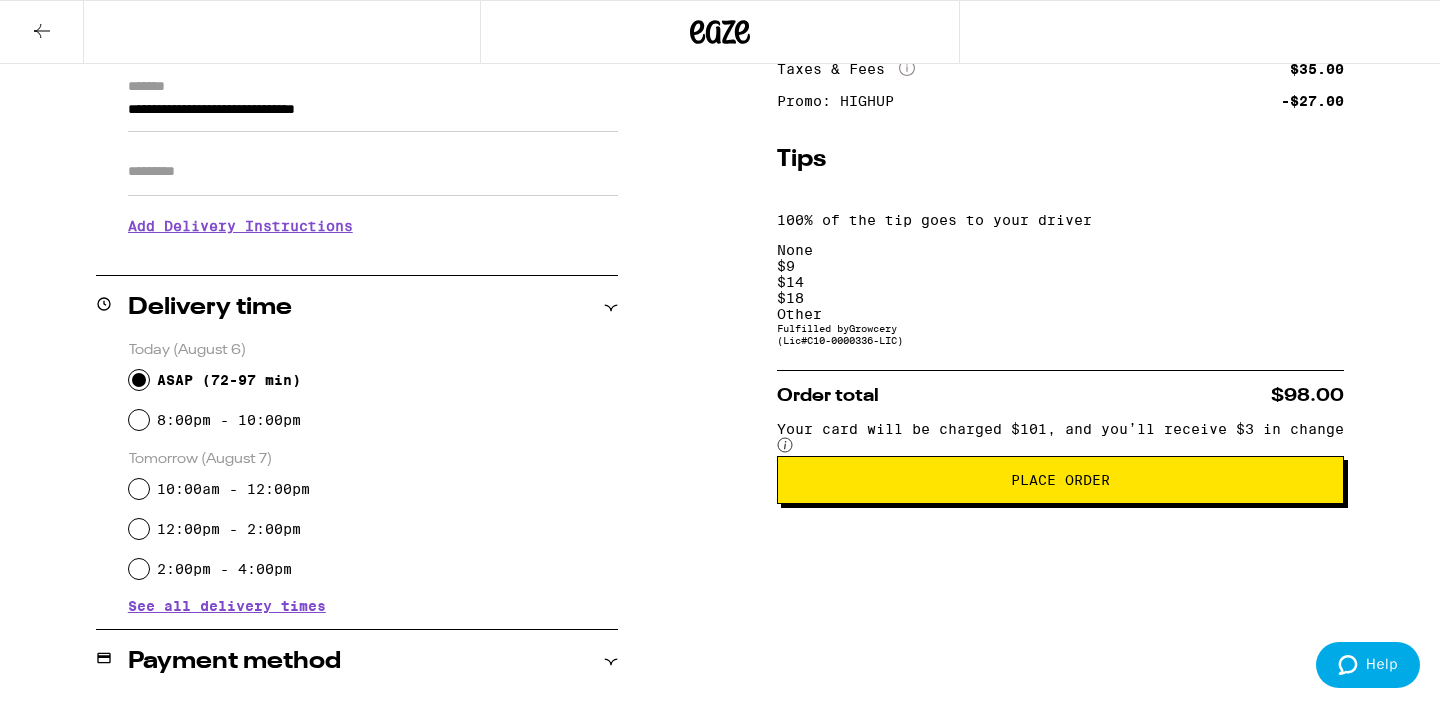 scroll, scrollTop: 284, scrollLeft: 0, axis: vertical 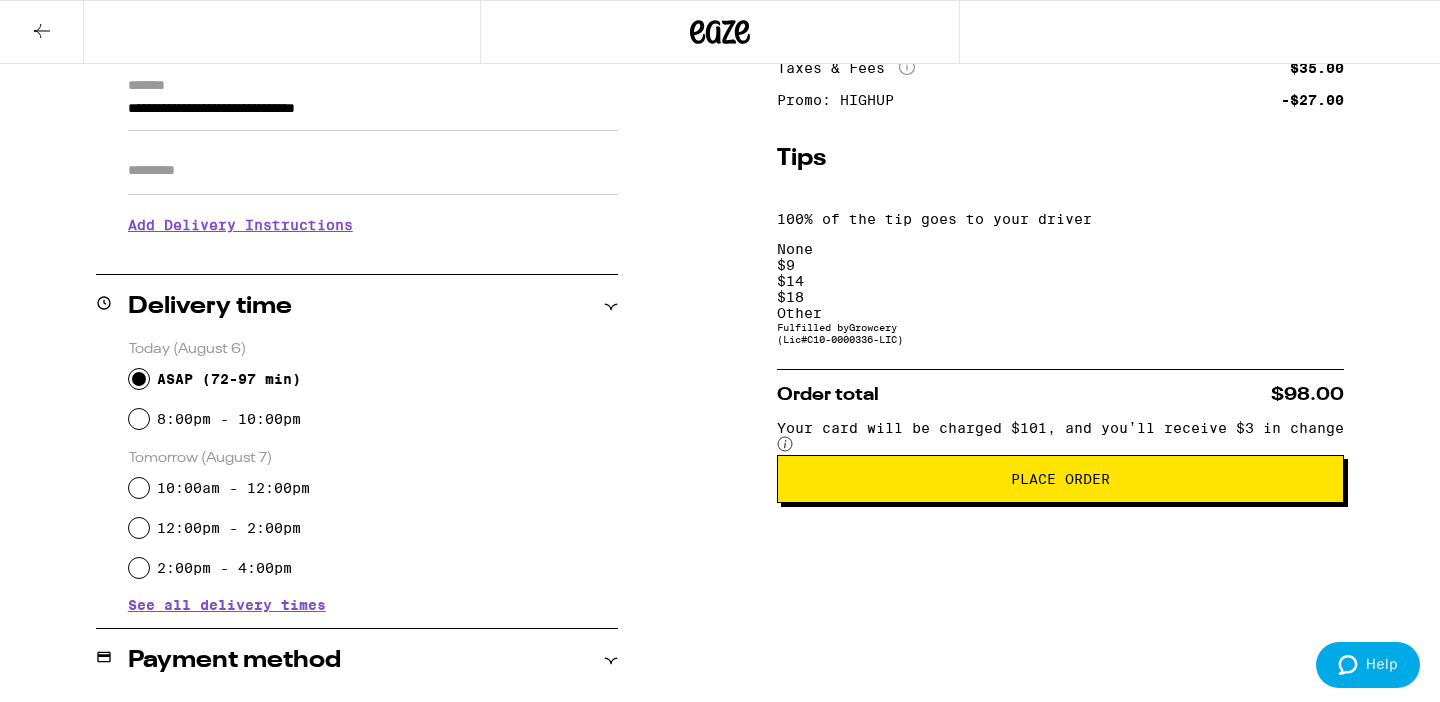click on "Other" at bounding box center [1060, 313] 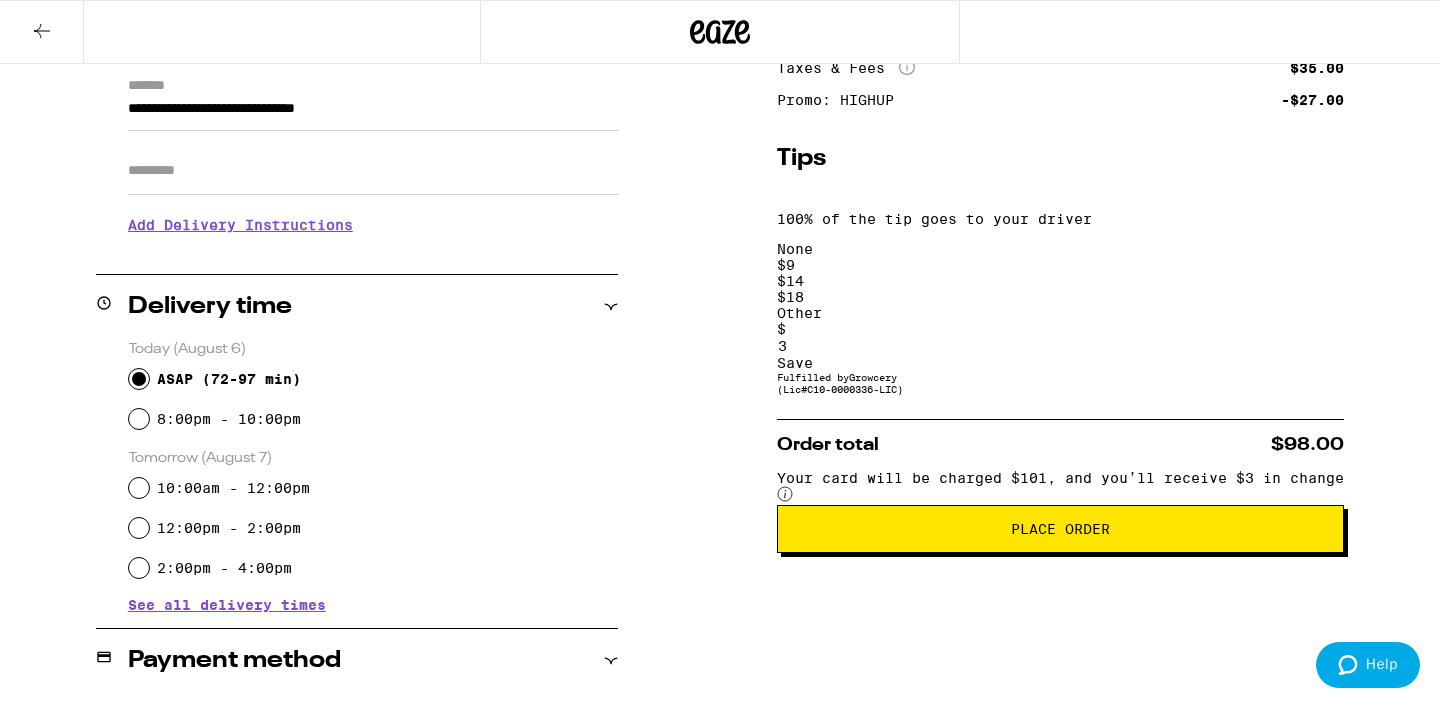 type on "3" 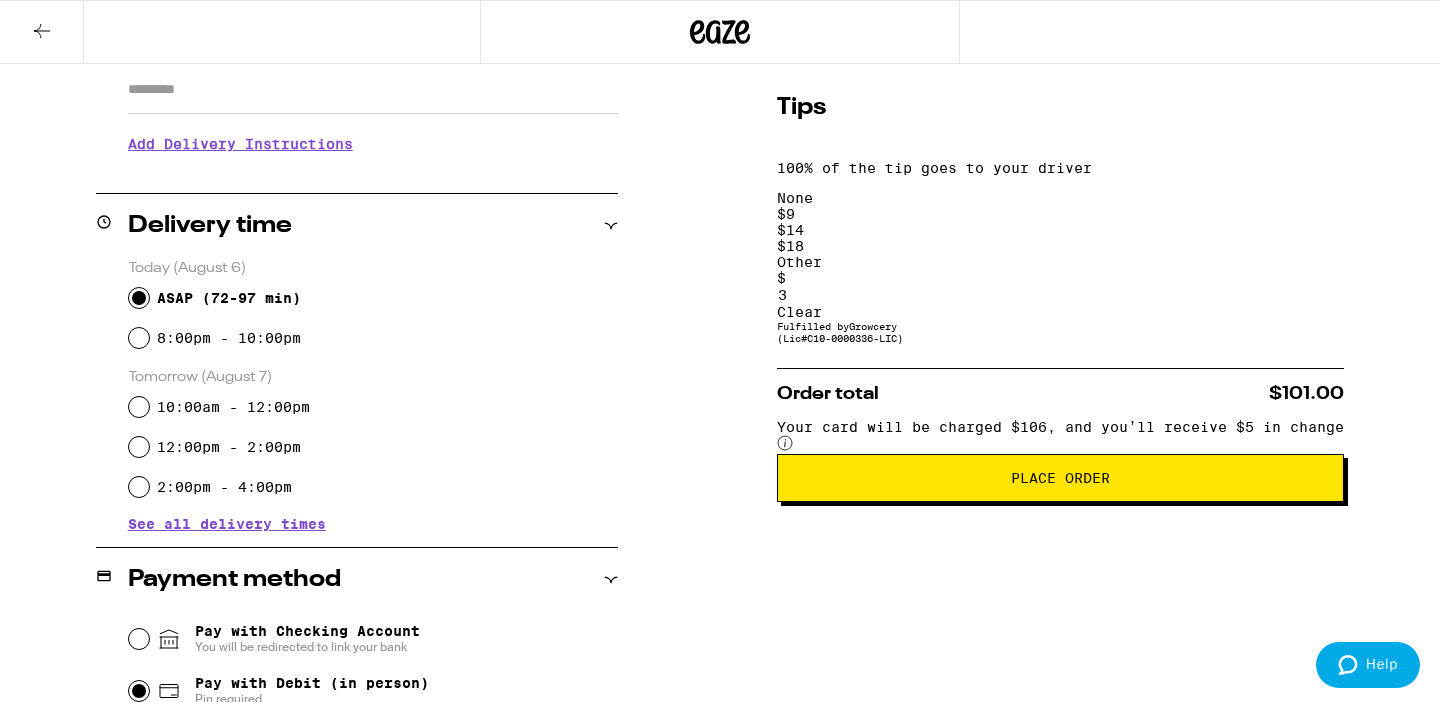 scroll, scrollTop: 361, scrollLeft: 0, axis: vertical 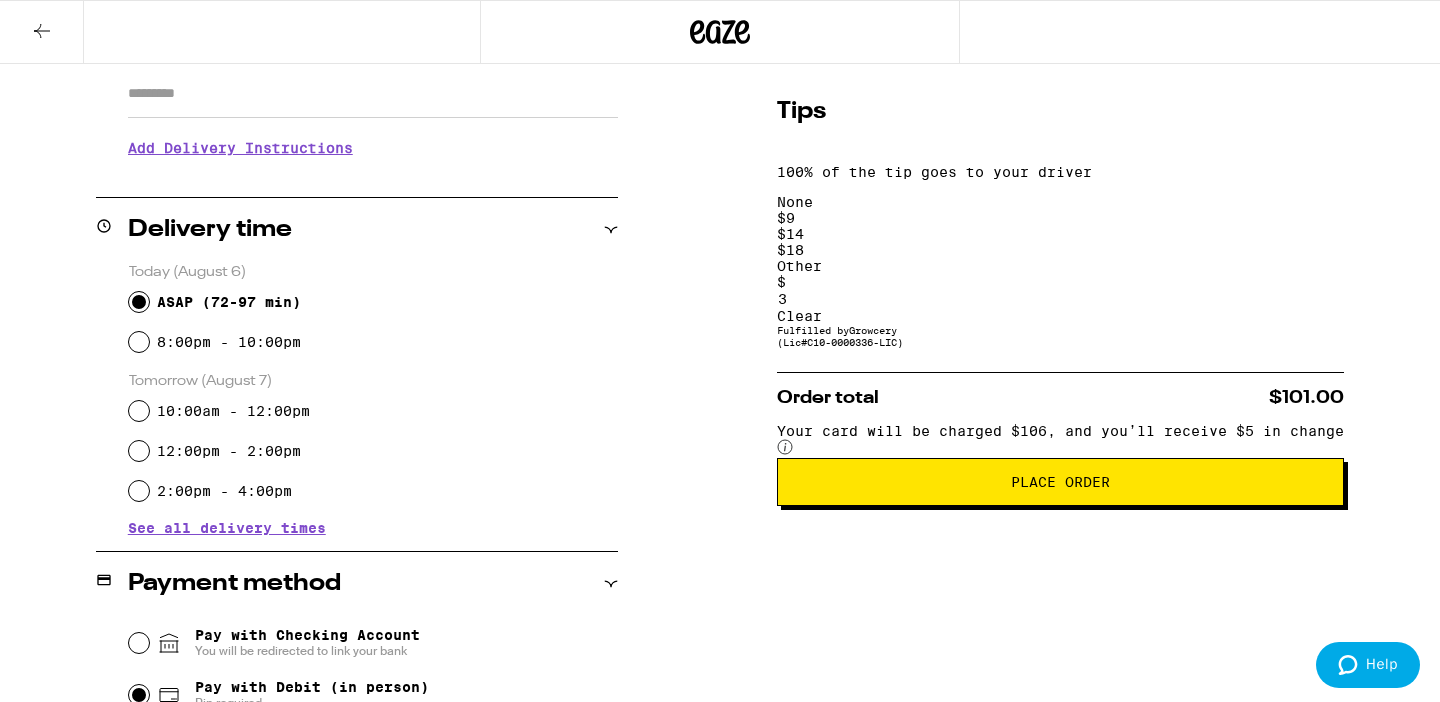 click on "Place Order" at bounding box center [1060, 482] 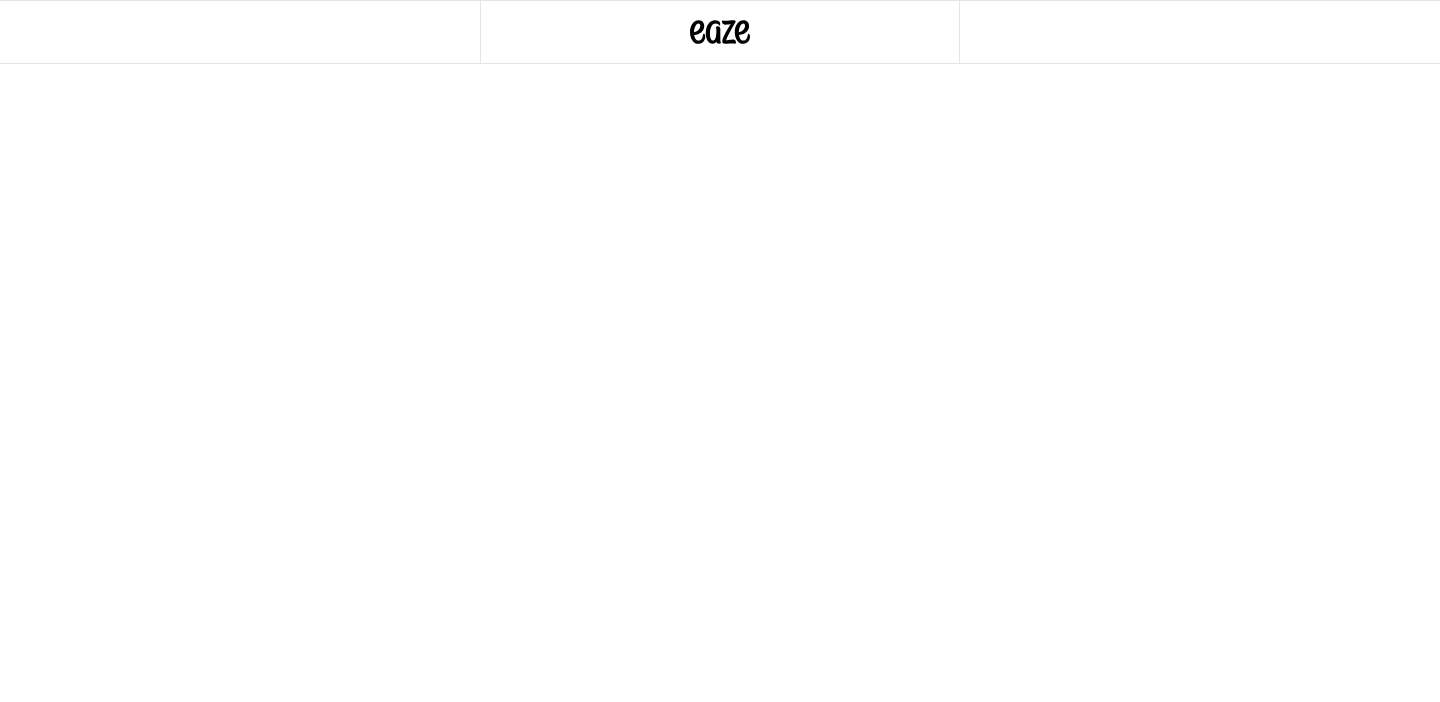 scroll, scrollTop: 0, scrollLeft: 0, axis: both 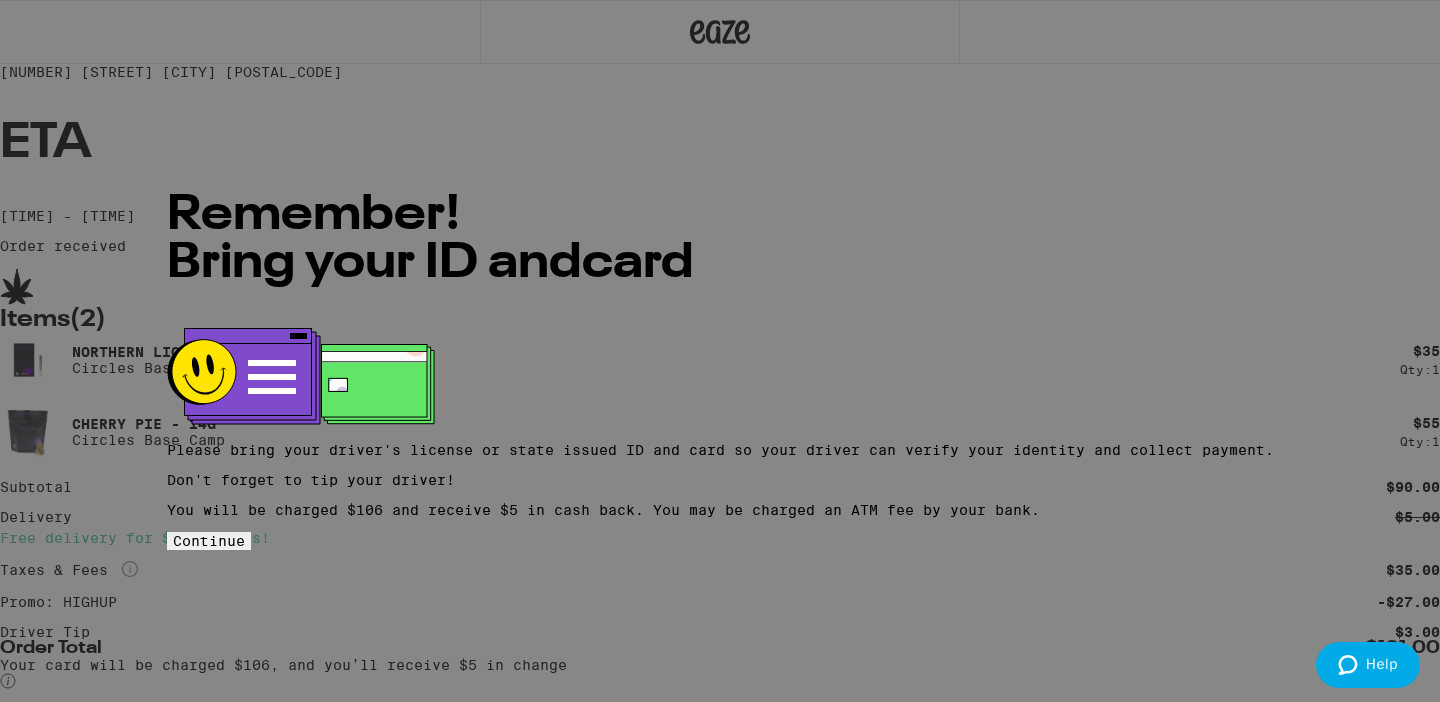 click on "Continue" at bounding box center (209, 541) 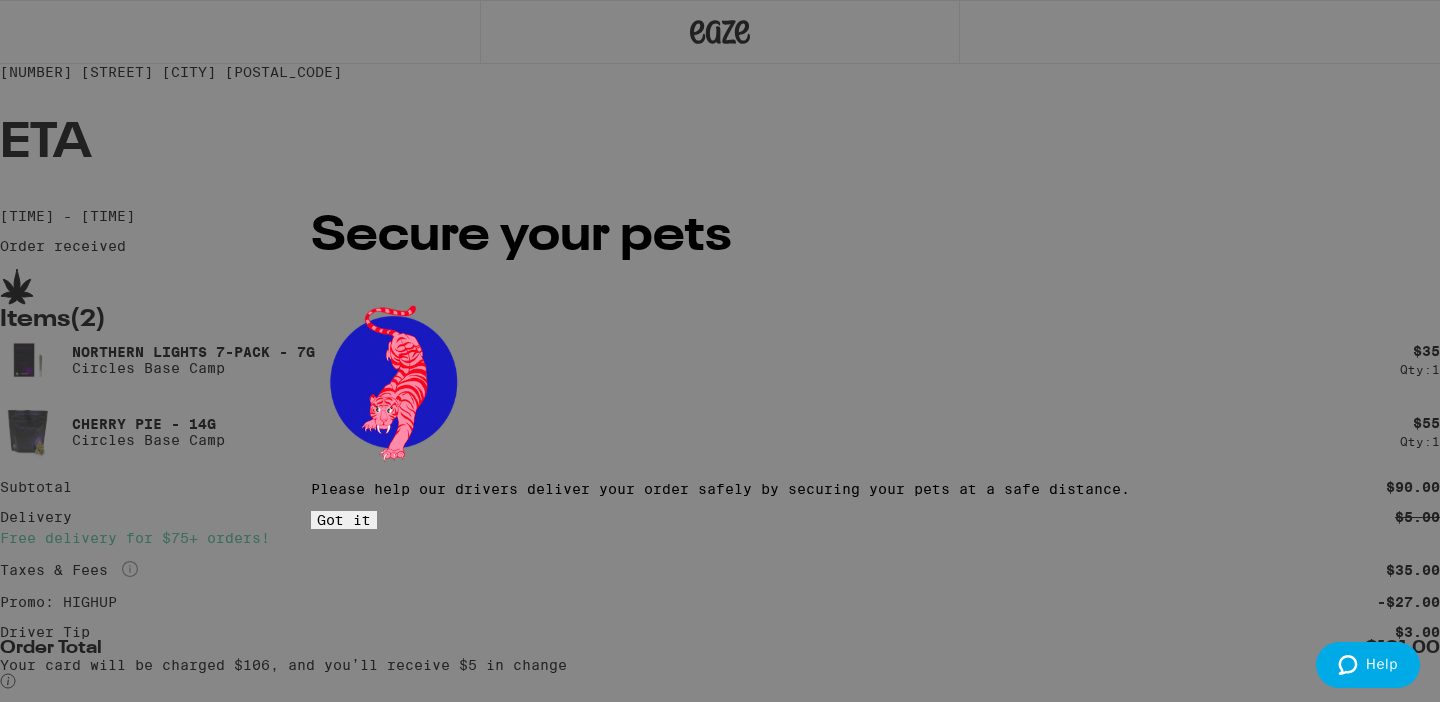 click on "Got it" at bounding box center (344, 520) 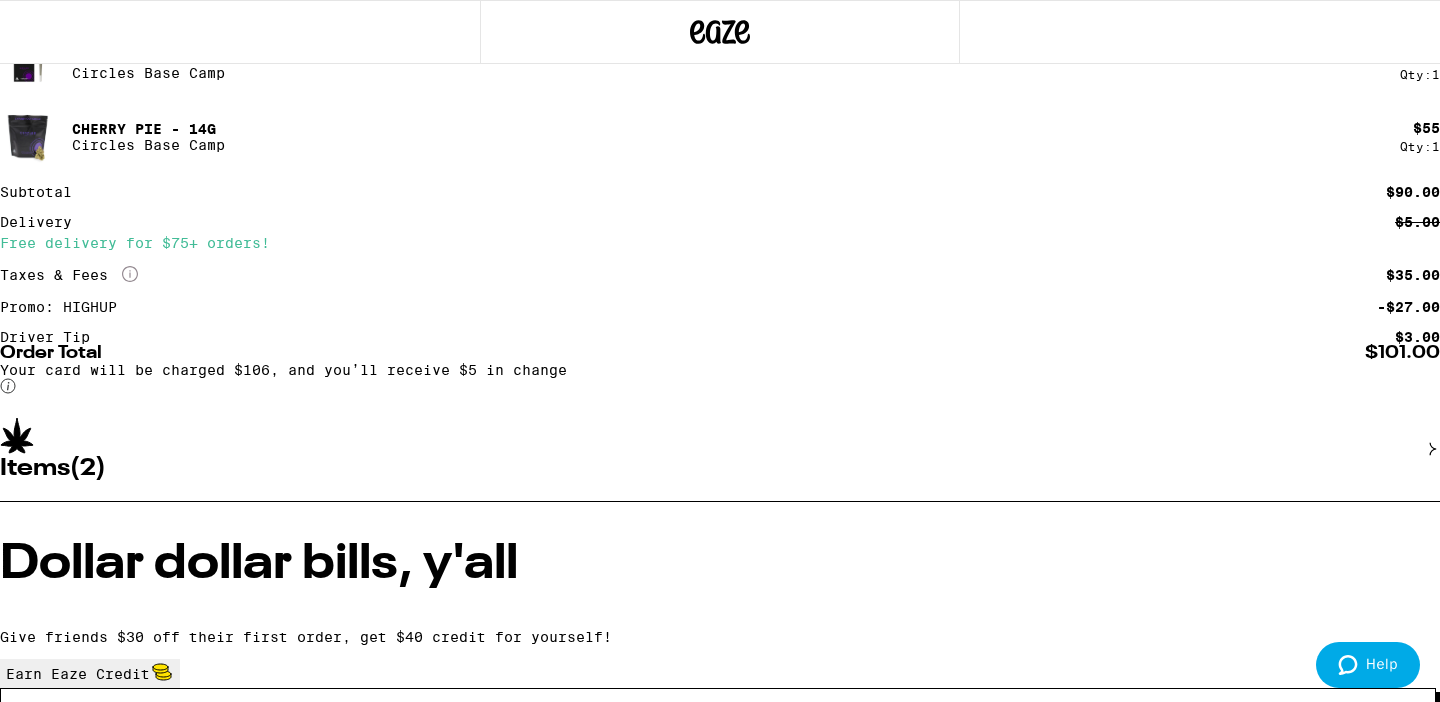 scroll, scrollTop: 0, scrollLeft: 0, axis: both 